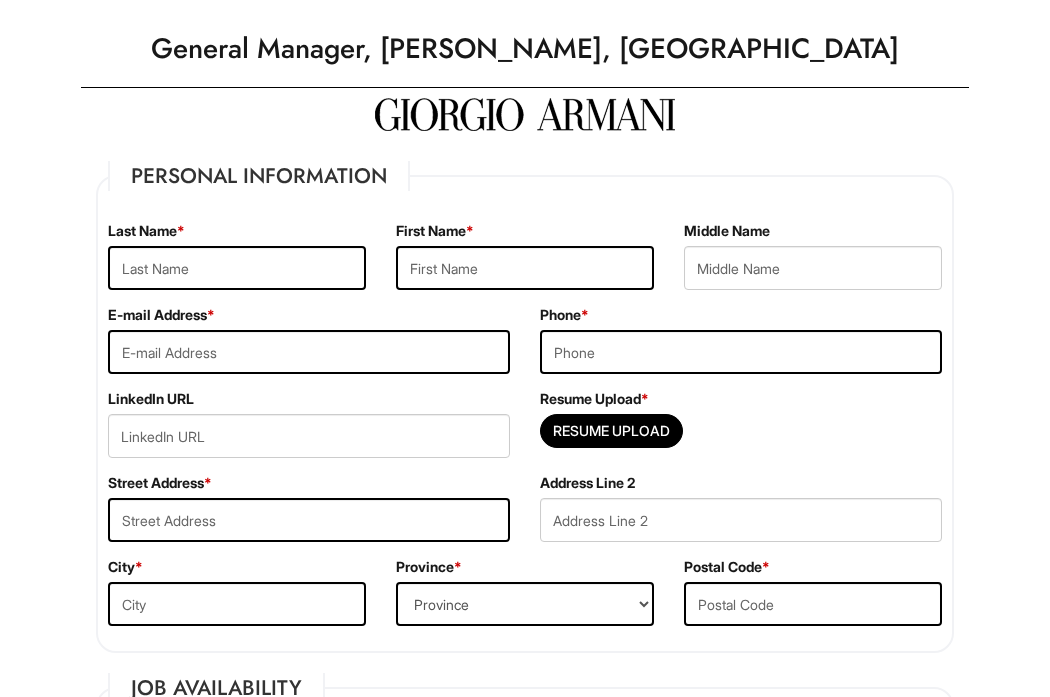 scroll, scrollTop: 46, scrollLeft: 0, axis: vertical 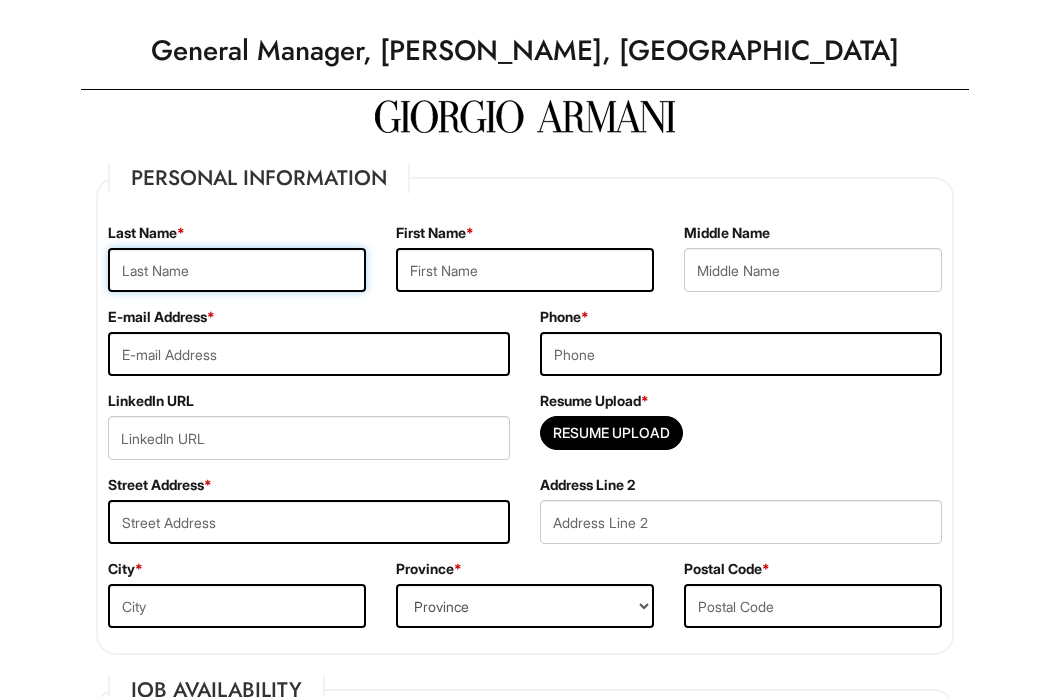 click at bounding box center [237, 270] 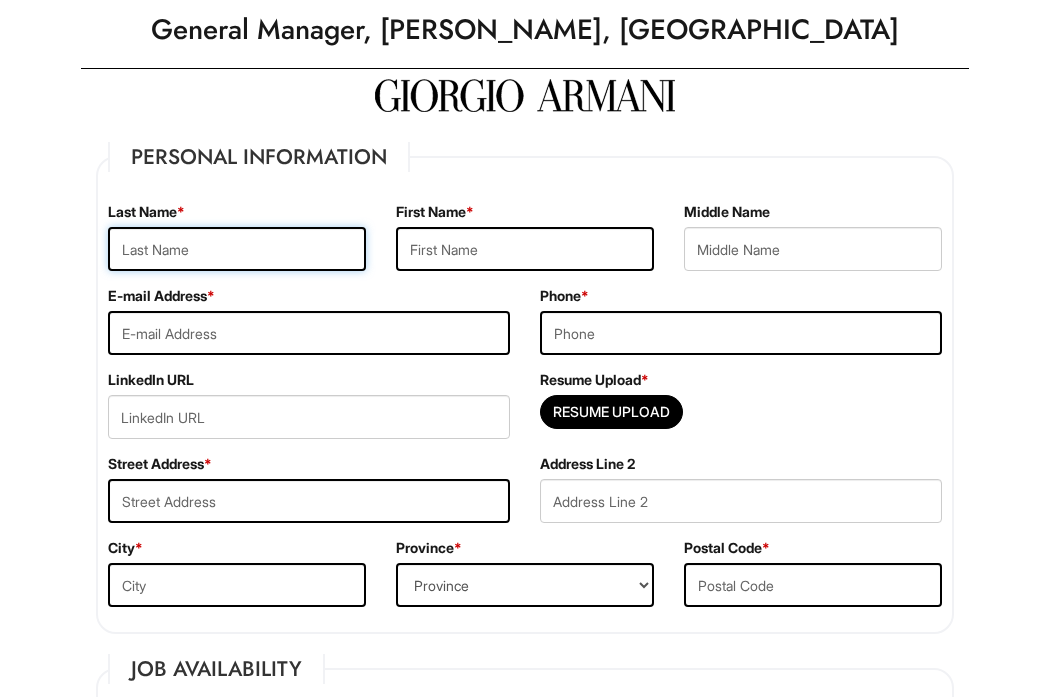 scroll, scrollTop: 72, scrollLeft: 0, axis: vertical 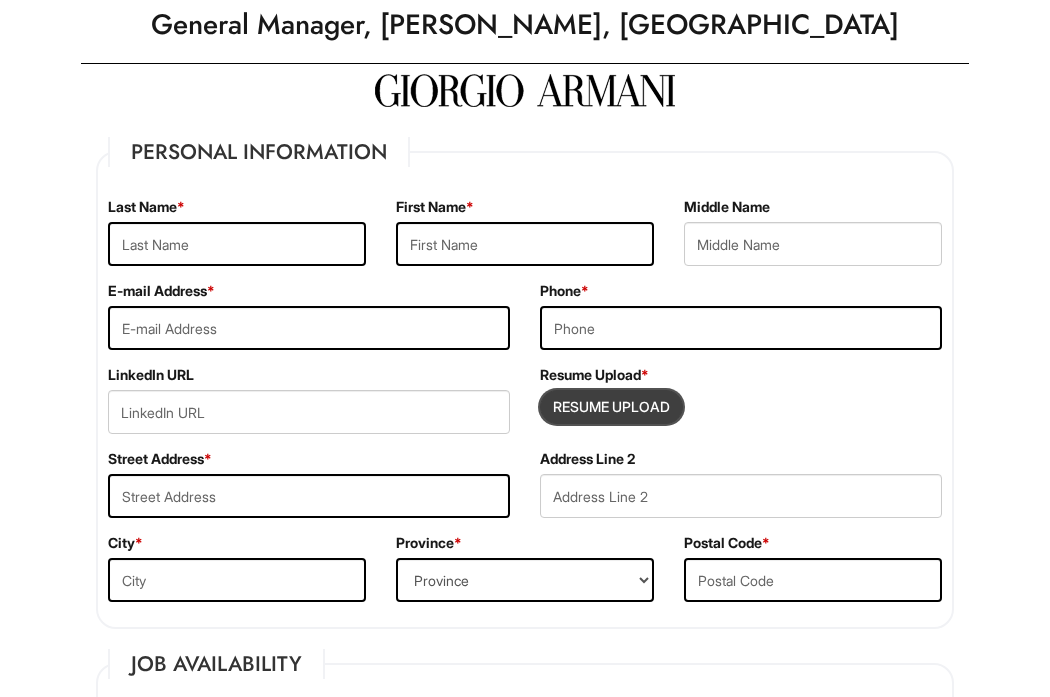 click at bounding box center [611, 407] 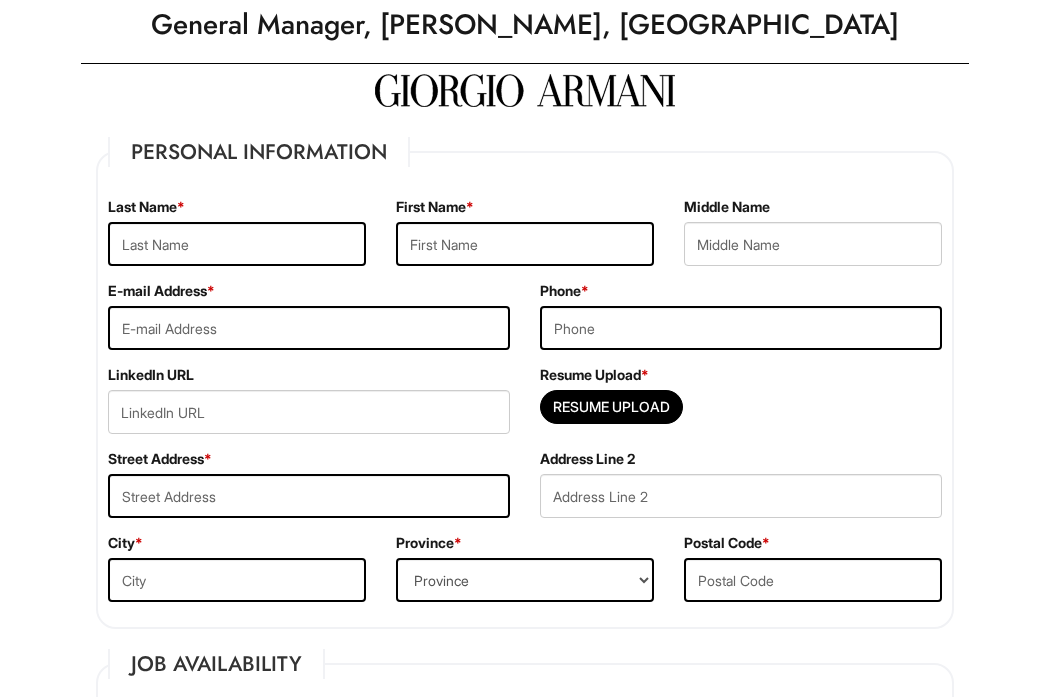 type on "C:\fakepath\[PERSON_NAME] Resume2025.docx" 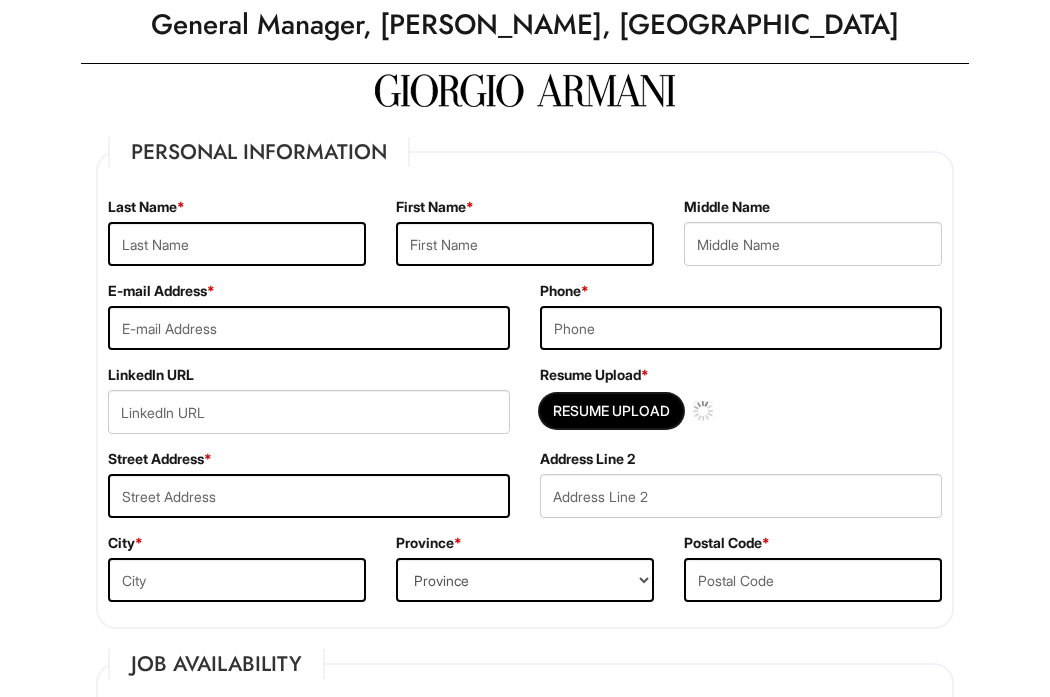 type 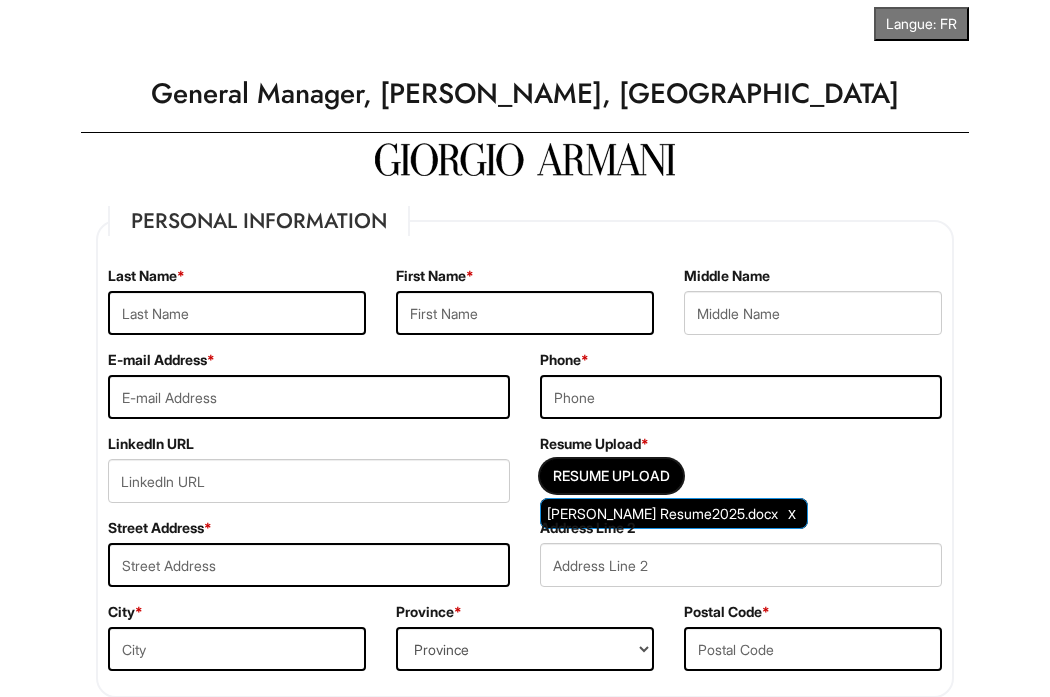 scroll, scrollTop: 0, scrollLeft: 0, axis: both 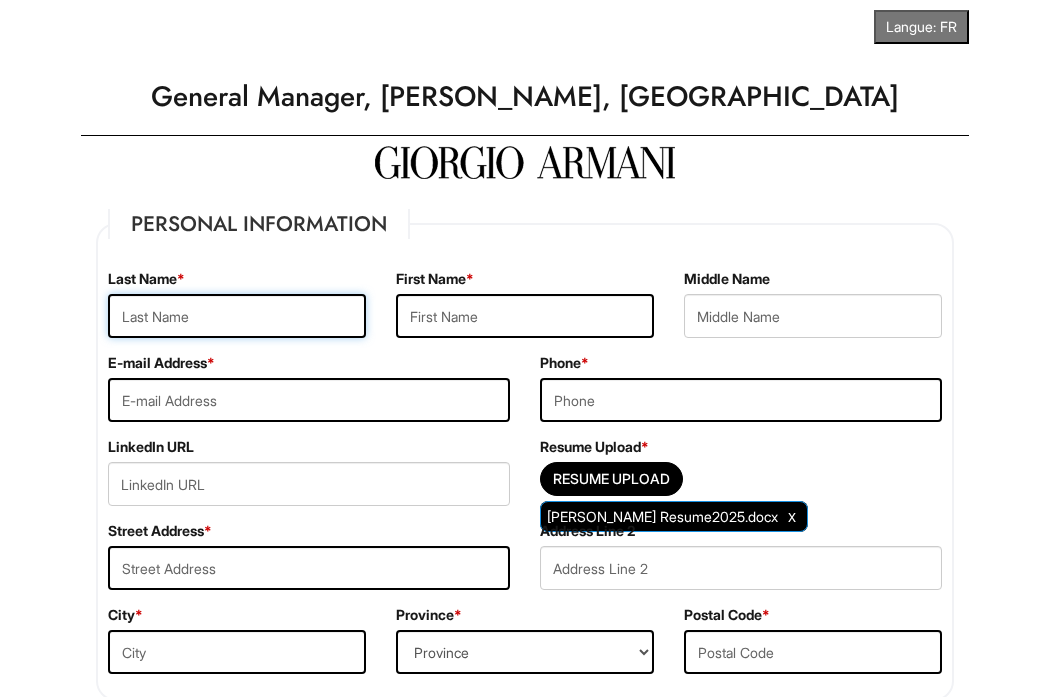 click at bounding box center (237, 316) 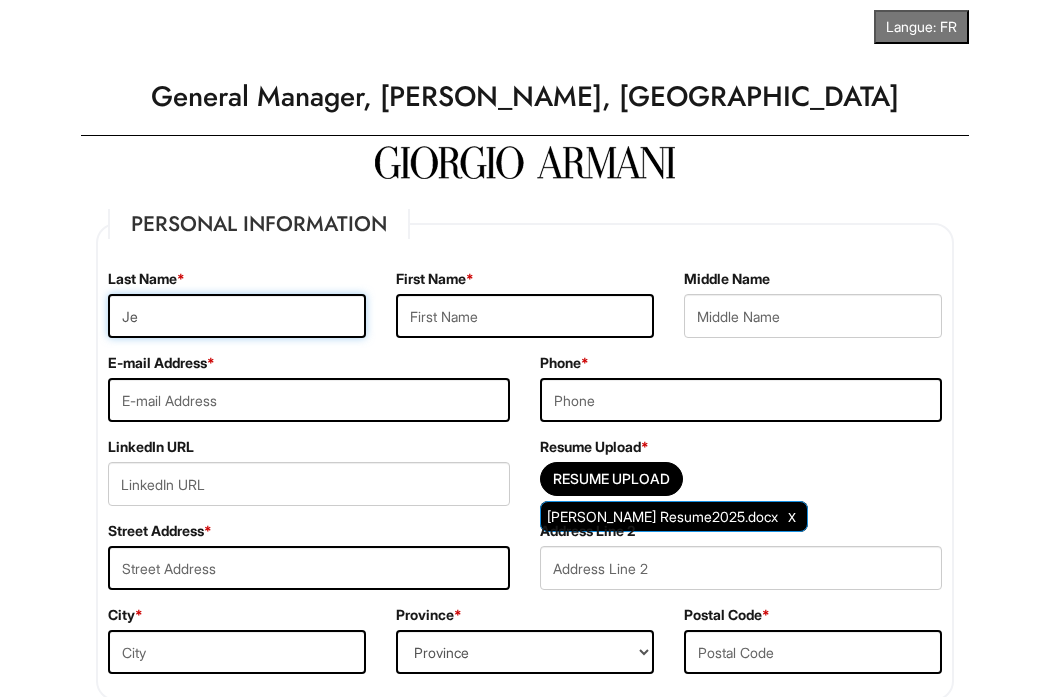 type on "J" 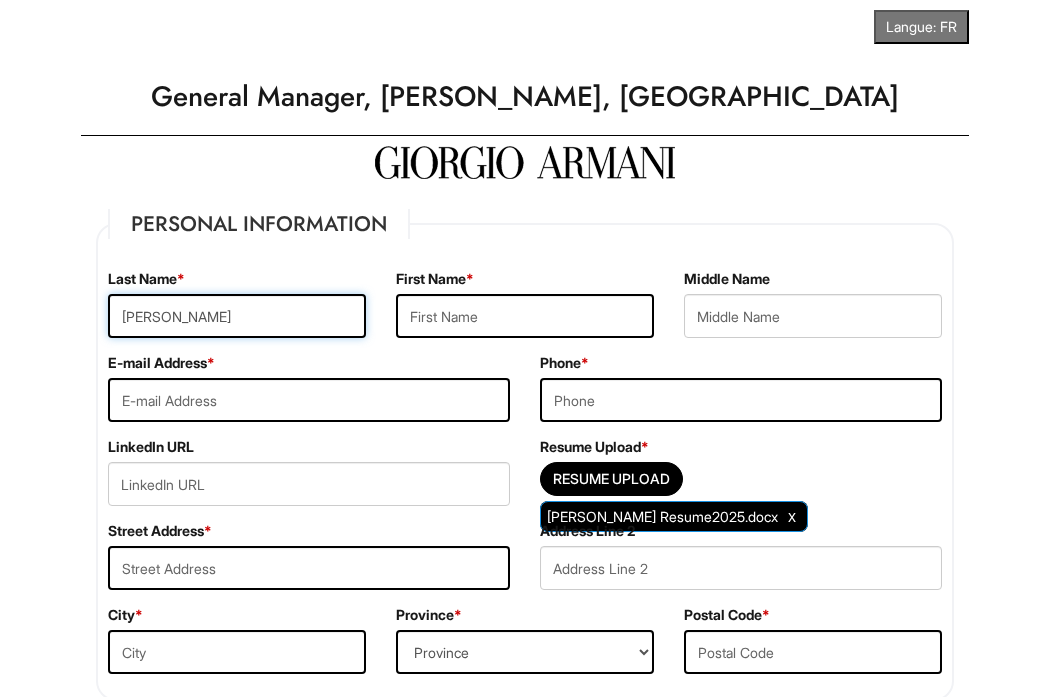 type on "[PERSON_NAME]" 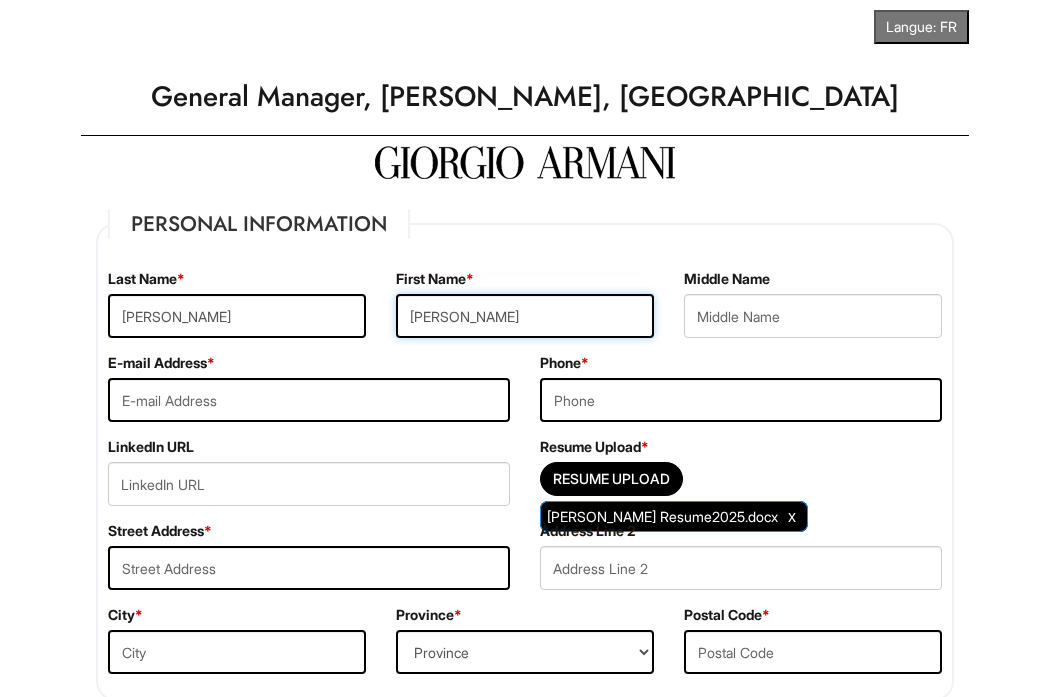 type on "[PERSON_NAME]" 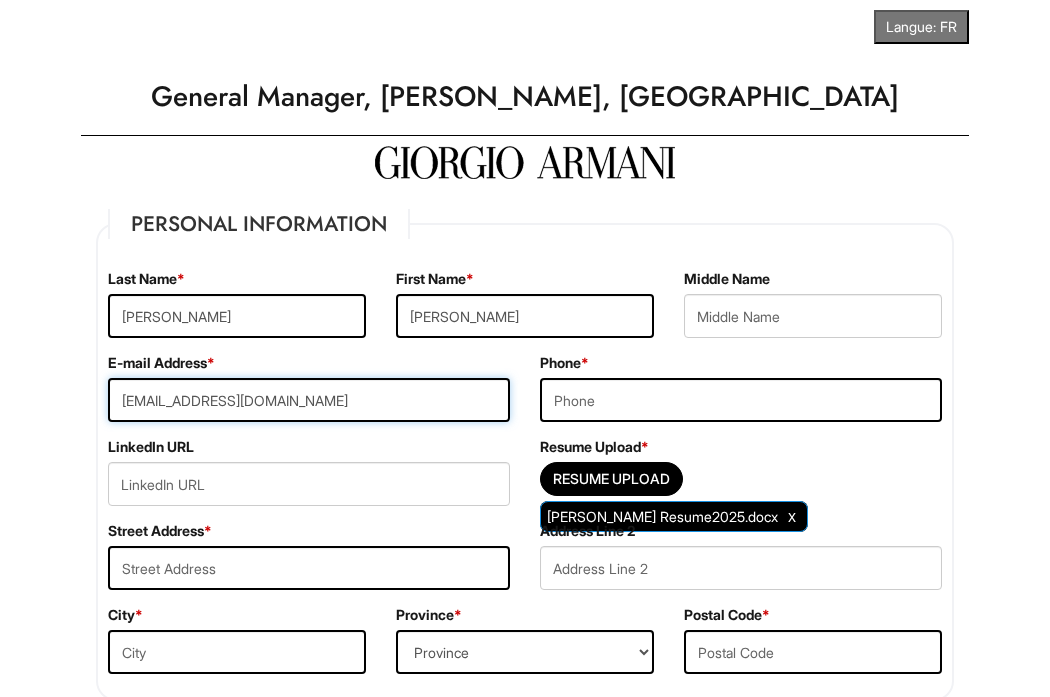 type on "[EMAIL_ADDRESS][DOMAIN_NAME]" 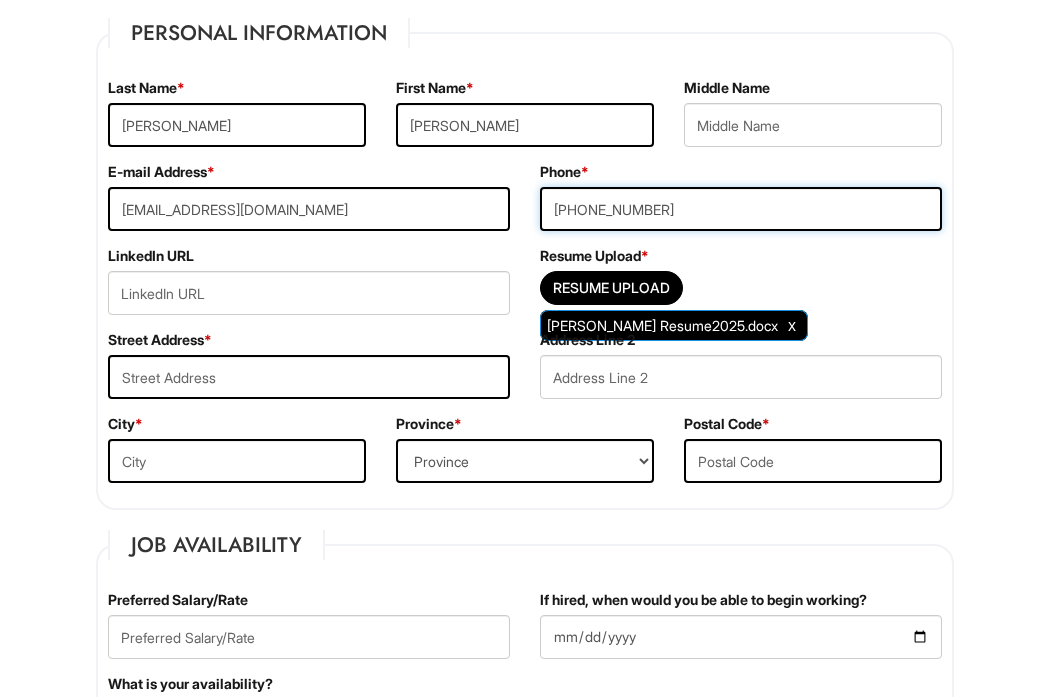 scroll, scrollTop: 200, scrollLeft: 0, axis: vertical 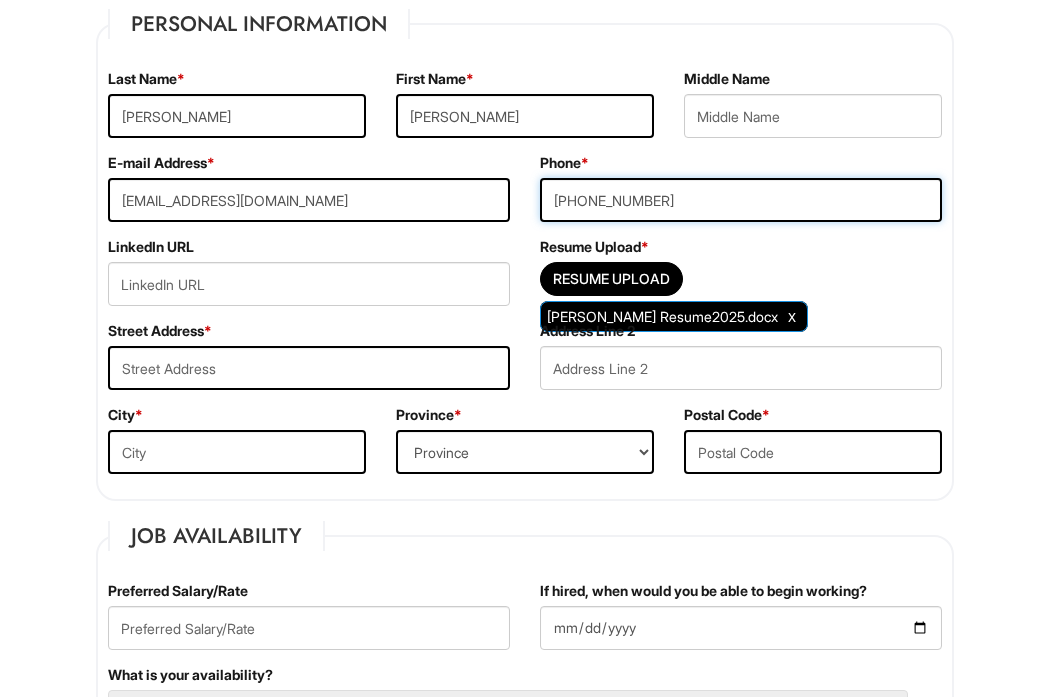 type on "[PHONE_NUMBER]" 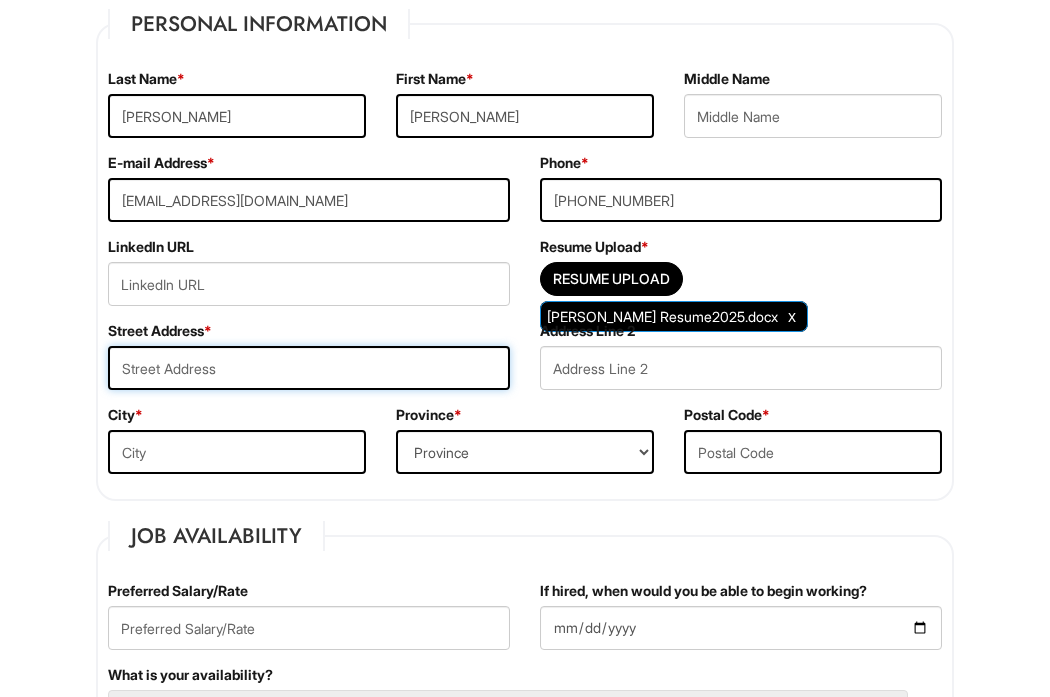 click at bounding box center (309, 368) 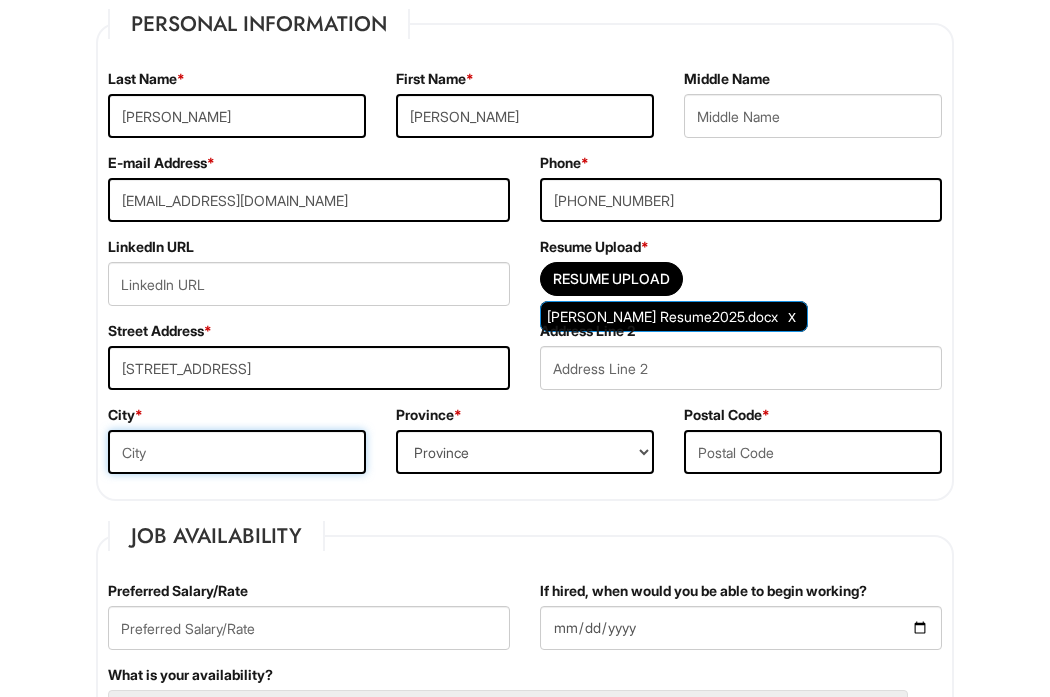 type on "[GEOGRAPHIC_DATA], [GEOGRAPHIC_DATA], [GEOGRAPHIC_DATA]" 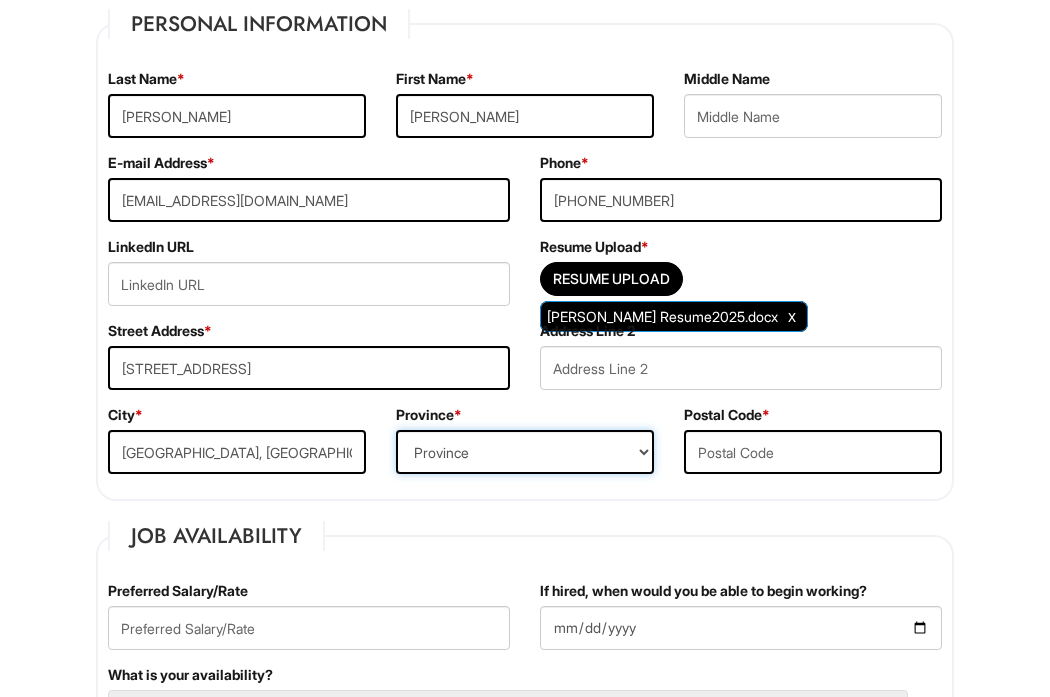 select on "ON" 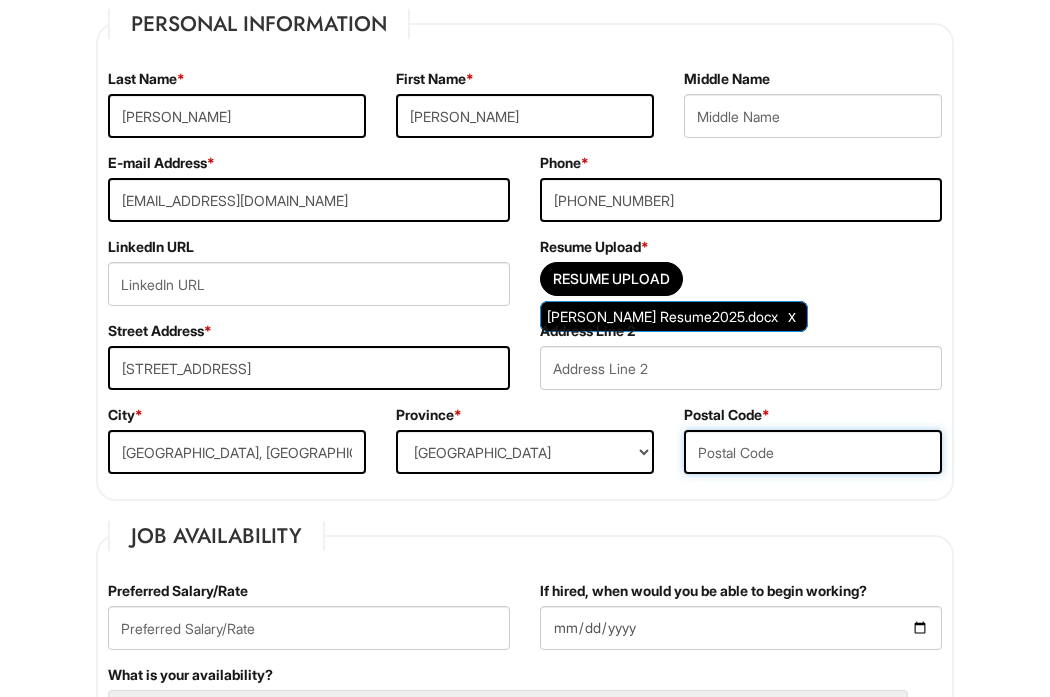 type on "L6C 0K4" 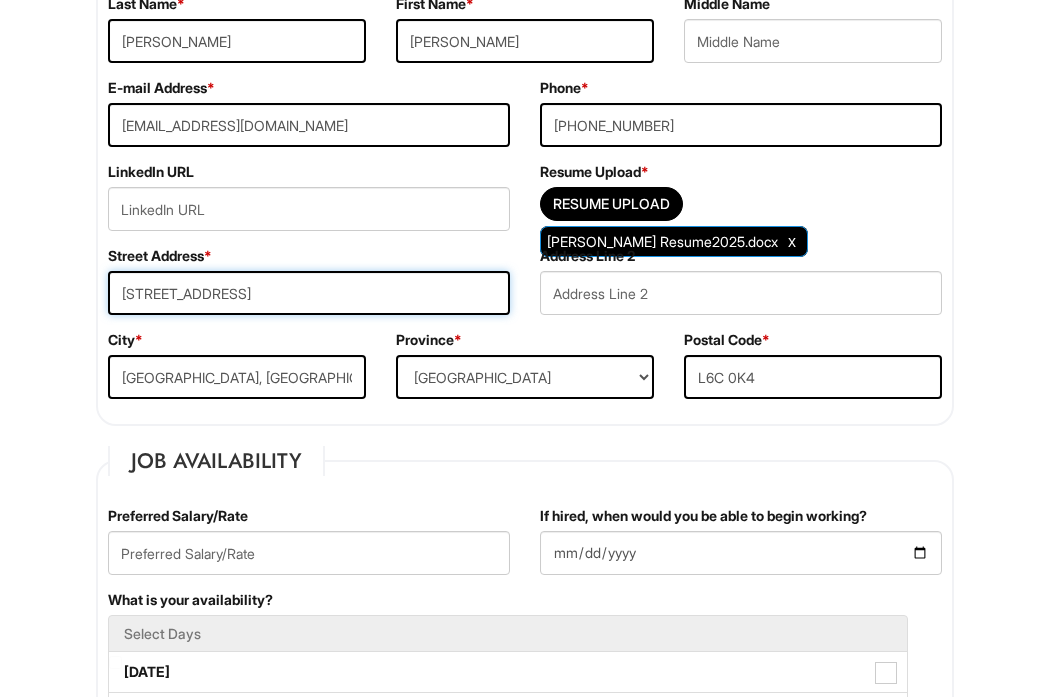 scroll, scrollTop: 279, scrollLeft: 0, axis: vertical 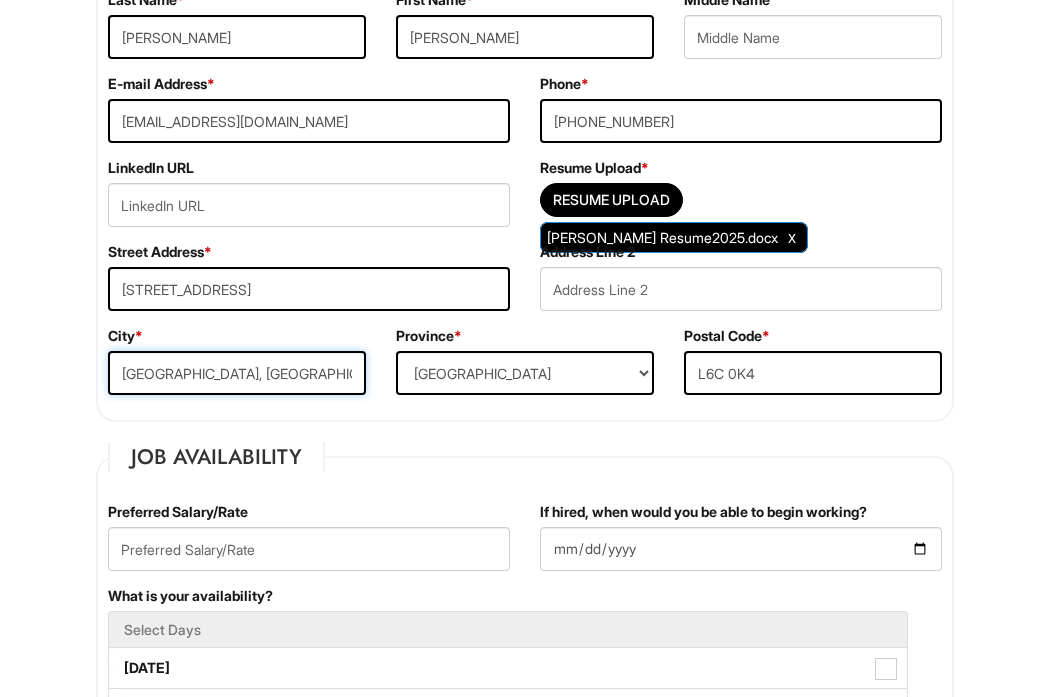 click on "[GEOGRAPHIC_DATA], [GEOGRAPHIC_DATA], [GEOGRAPHIC_DATA]" at bounding box center (237, 373) 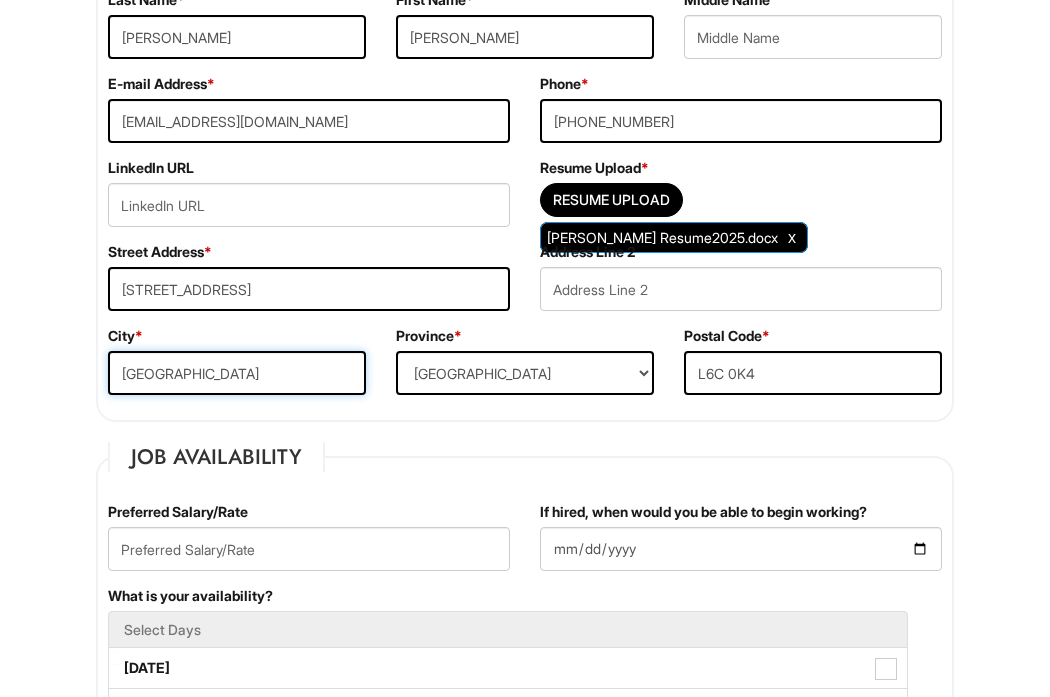 type on "[GEOGRAPHIC_DATA]" 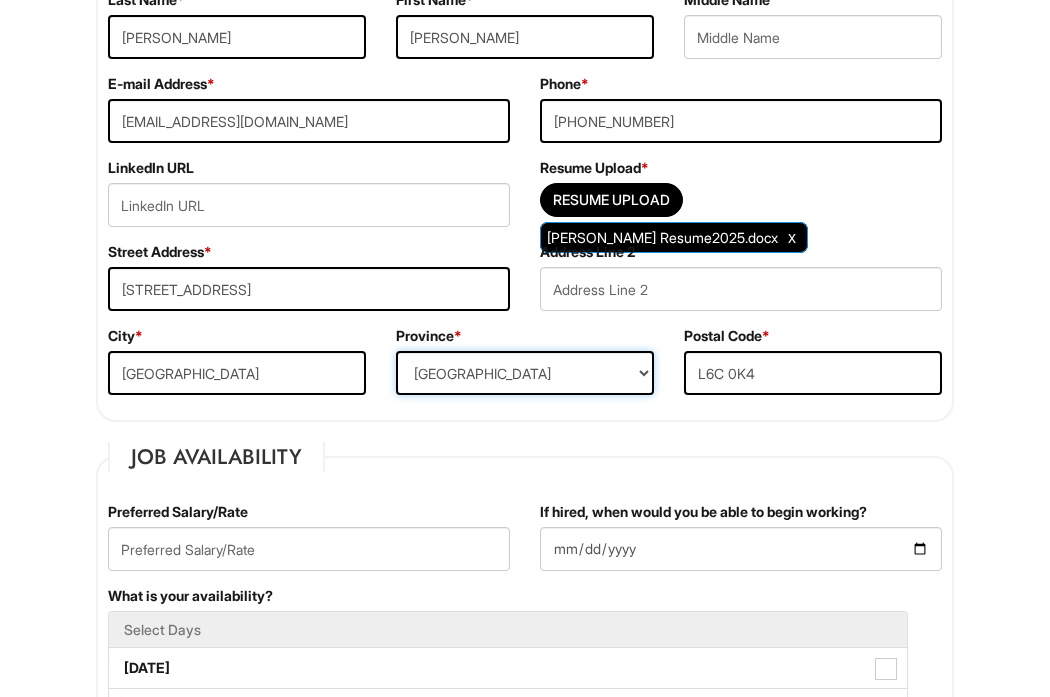 click on "Province [GEOGRAPHIC_DATA] [GEOGRAPHIC_DATA] [GEOGRAPHIC_DATA] [GEOGRAPHIC_DATA] [GEOGRAPHIC_DATA] [GEOGRAPHIC_DATA] [GEOGRAPHIC_DATA] [GEOGRAPHIC_DATA] [GEOGRAPHIC_DATA] [PERSON_NAME][GEOGRAPHIC_DATA] [GEOGRAPHIC_DATA] [GEOGRAPHIC_DATA] [GEOGRAPHIC_DATA] TERRITORY [US_STATE] [US_STATE] [US_STATE] [US_STATE] [US_STATE] [US_STATE] [US_STATE] [US_STATE] [US_STATE][GEOGRAPHIC_DATA] [US_STATE] [US_STATE] [US_STATE] [US_STATE] [US_STATE] [US_STATE] [US_STATE] [US_STATE] [US_STATE] [US_STATE] [US_STATE] [US_STATE] [US_STATE] [US_STATE] [US_STATE] [US_STATE] [US_STATE] [US_STATE] [US_STATE] [US_STATE] [US_STATE] [US_STATE] [US_STATE] [US_STATE] [US_STATE] [US_STATE] [US_STATE] [US_STATE] [US_STATE] [US_STATE] [US_STATE] [US_STATE] [US_STATE] [US_STATE] [US_STATE] [US_STATE] [US_STATE] [US_STATE][PERSON_NAME][US_STATE] [US_STATE][PERSON_NAME] [US_STATE] [US_STATE] [GEOGRAPHIC_DATA]-[US_STATE] [GEOGRAPHIC_DATA]-[US_STATE][GEOGRAPHIC_DATA] [GEOGRAPHIC_DATA]-[US_STATE] [GEOGRAPHIC_DATA]-[PERSON_NAME][US_STATE] [GEOGRAPHIC_DATA]-[US_STATE] [GEOGRAPHIC_DATA]-[US_STATE] [GEOGRAPHIC_DATA]-[US_STATE]" at bounding box center [525, 373] 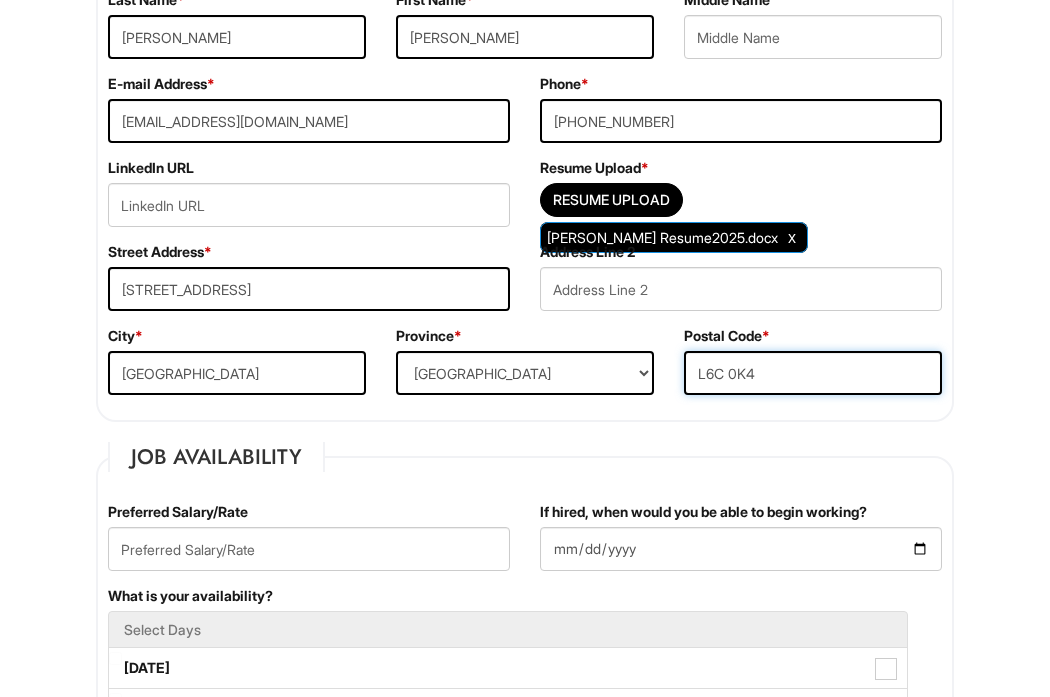 click on "L6C 0K4" at bounding box center [813, 373] 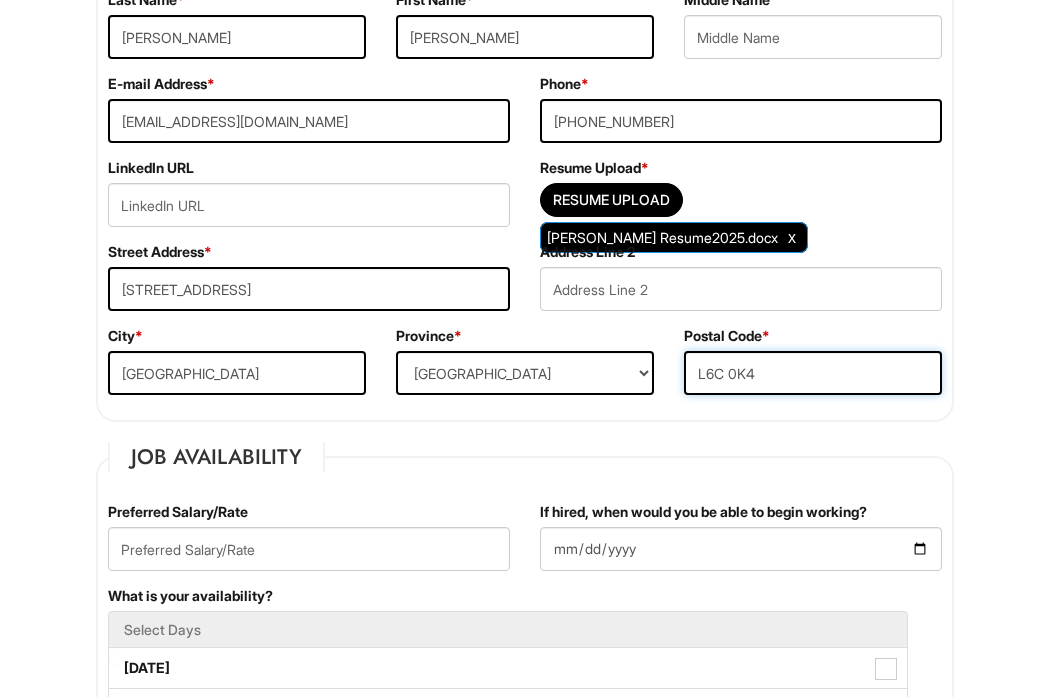 click on "L6C 0K4" at bounding box center [813, 373] 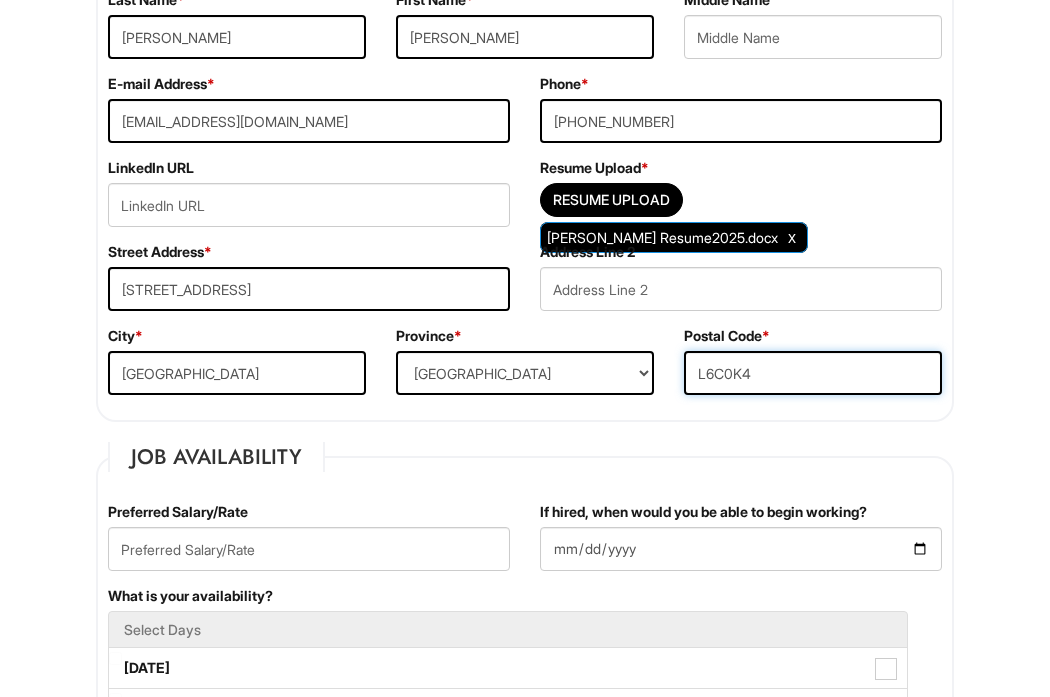 type on "L6C0K4" 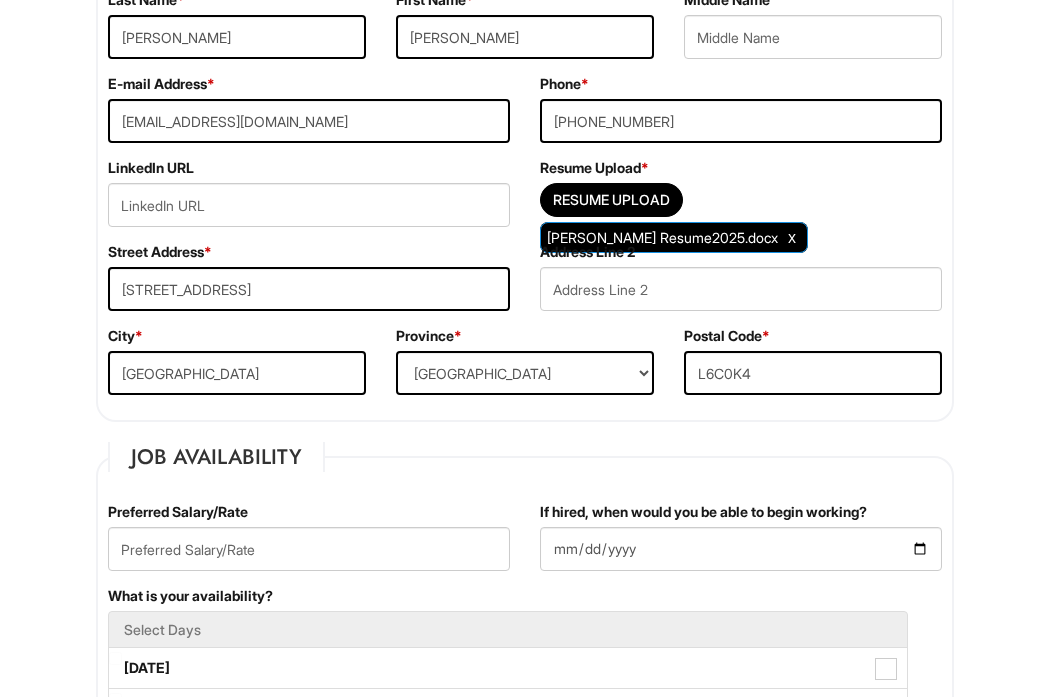 scroll, scrollTop: 288, scrollLeft: 0, axis: vertical 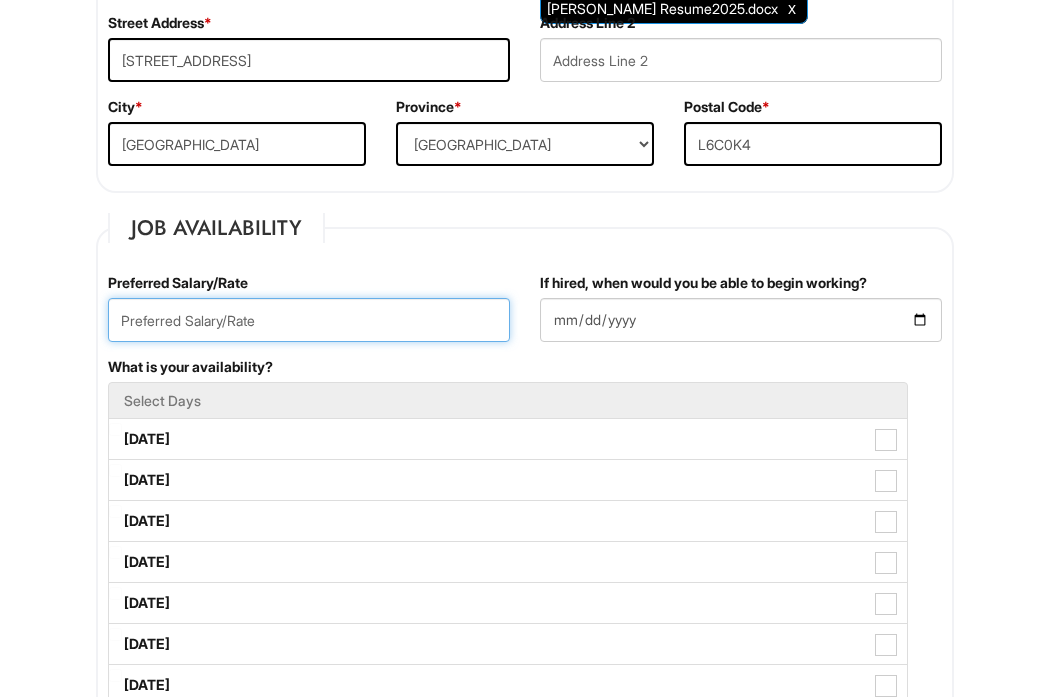 click at bounding box center (309, 320) 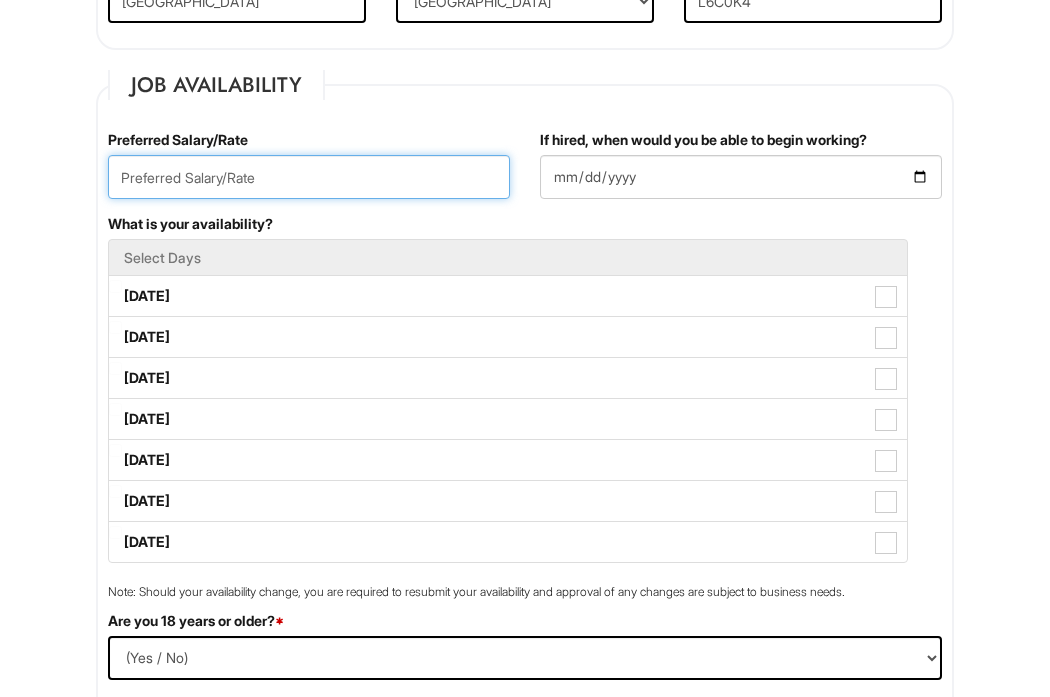scroll, scrollTop: 657, scrollLeft: 0, axis: vertical 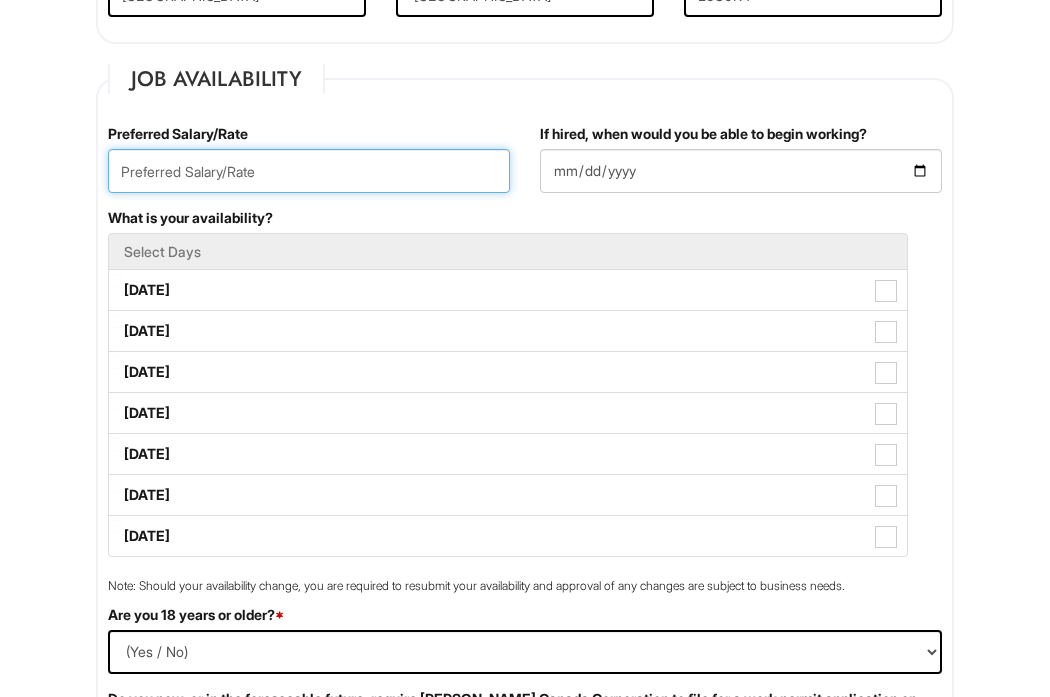 click at bounding box center (309, 171) 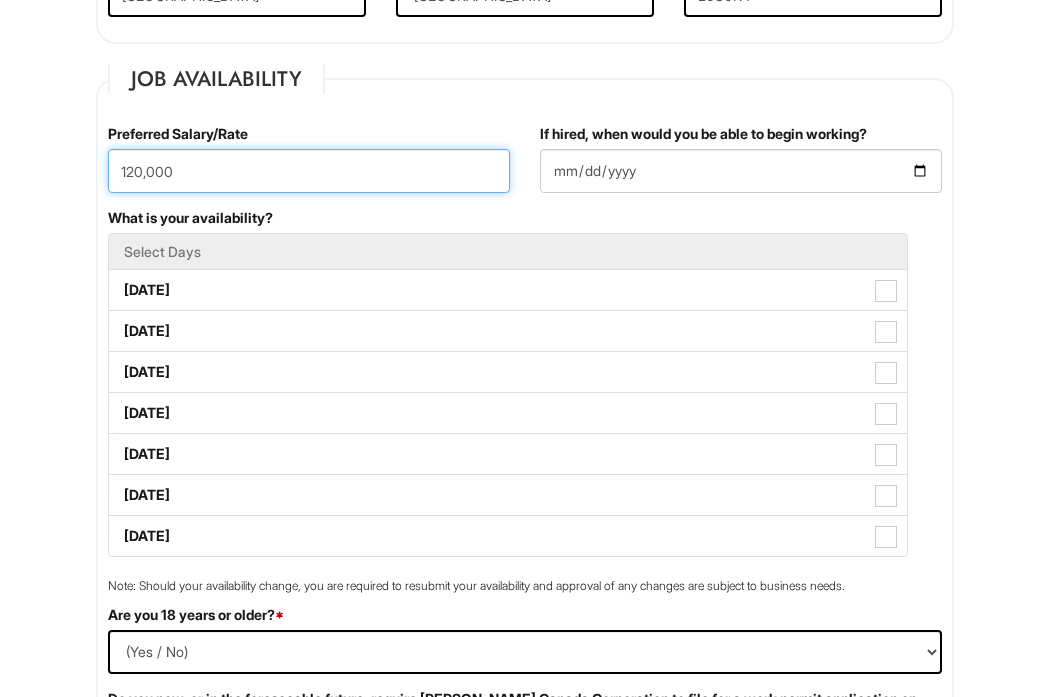 type on "120,000" 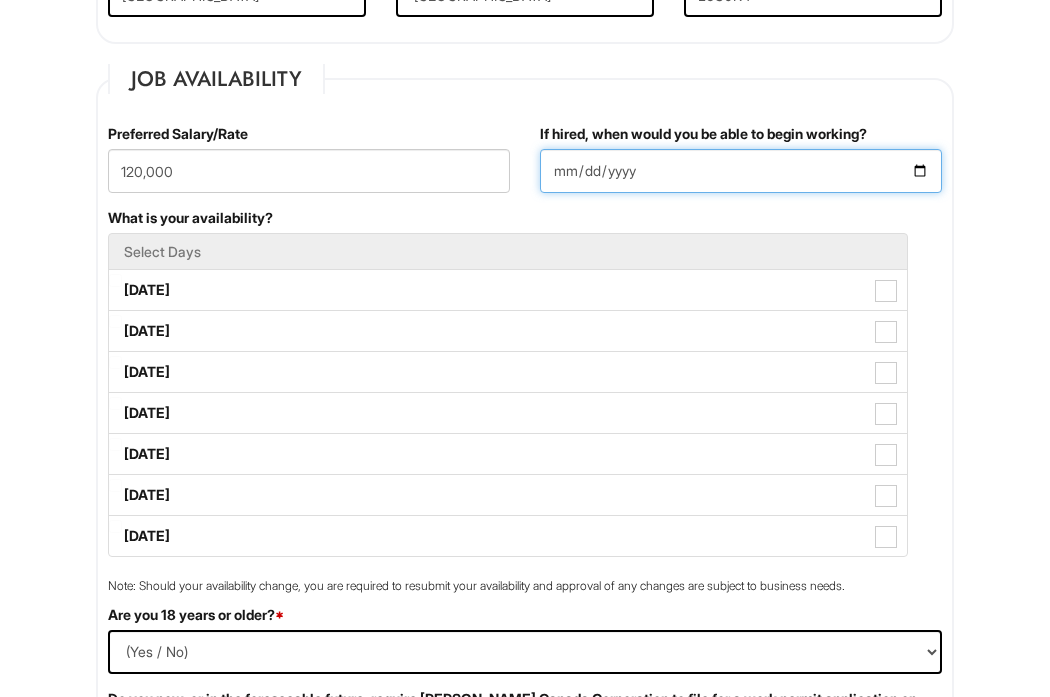 click on "If hired, when would you be able to begin working?" at bounding box center [741, 171] 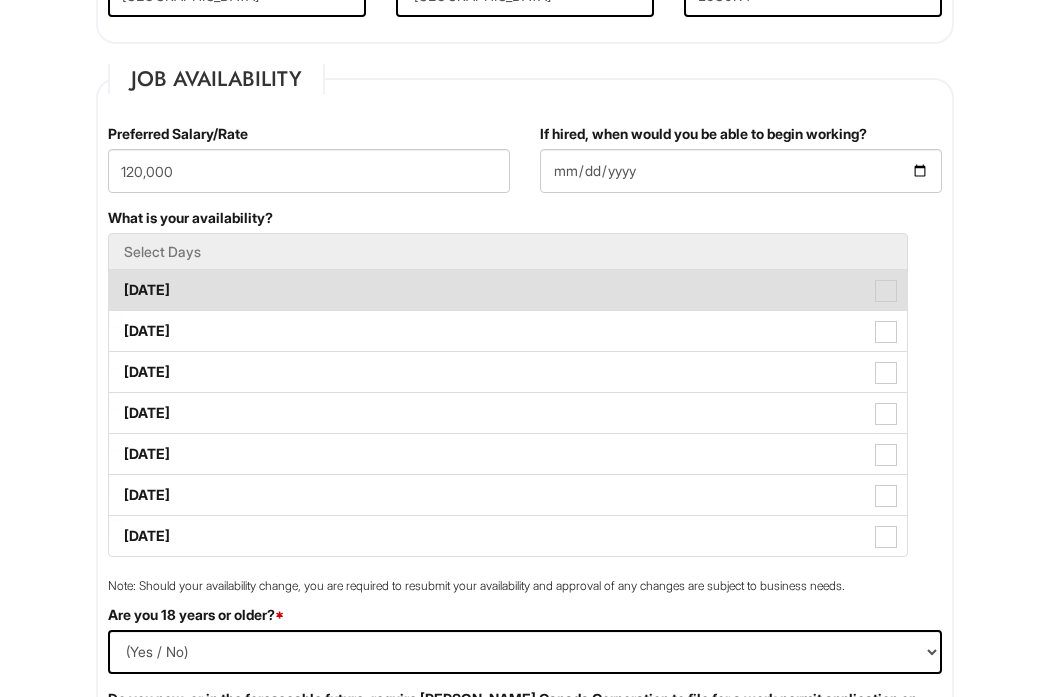 click on "[DATE]" at bounding box center (508, 290) 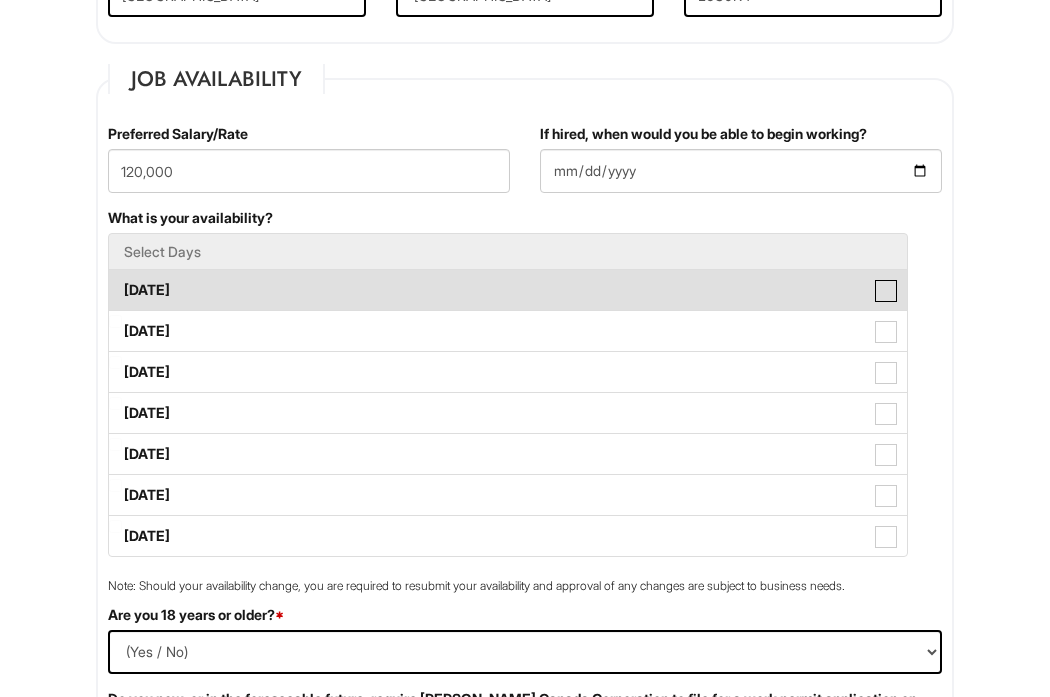 click on "[DATE]" at bounding box center (115, 280) 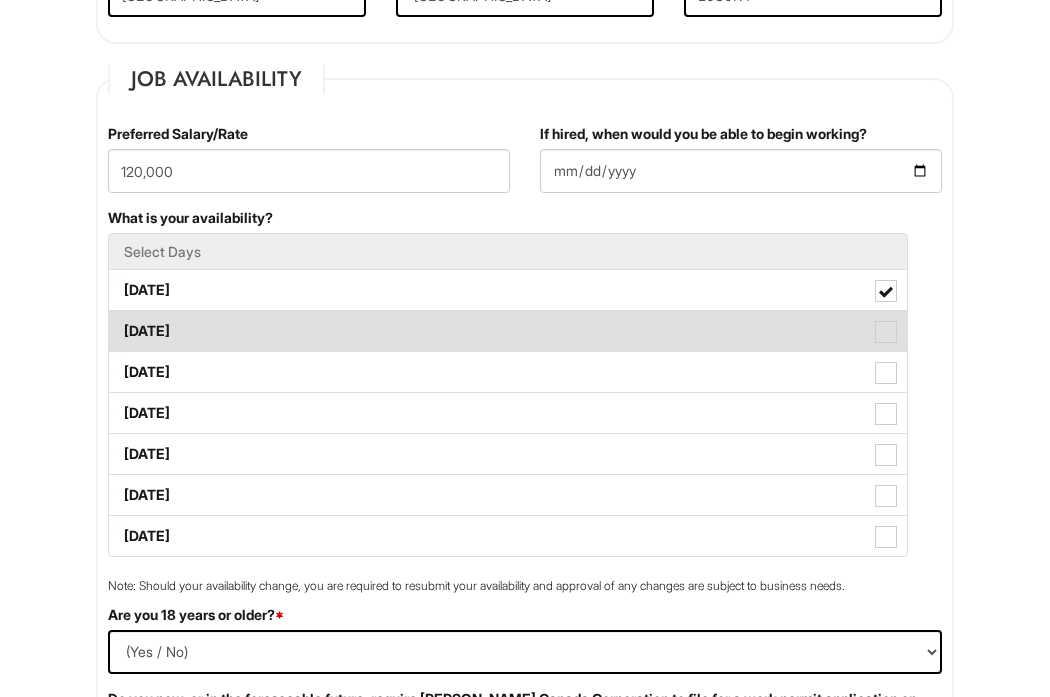 click on "[DATE]" at bounding box center (508, 331) 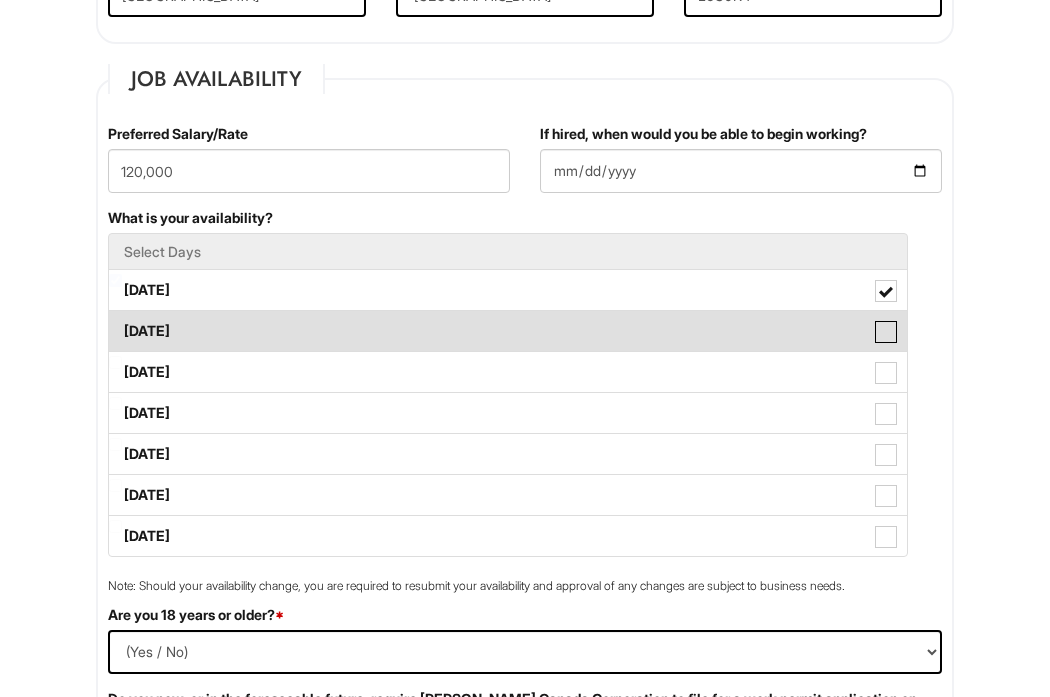 click on "[DATE]" at bounding box center [115, 321] 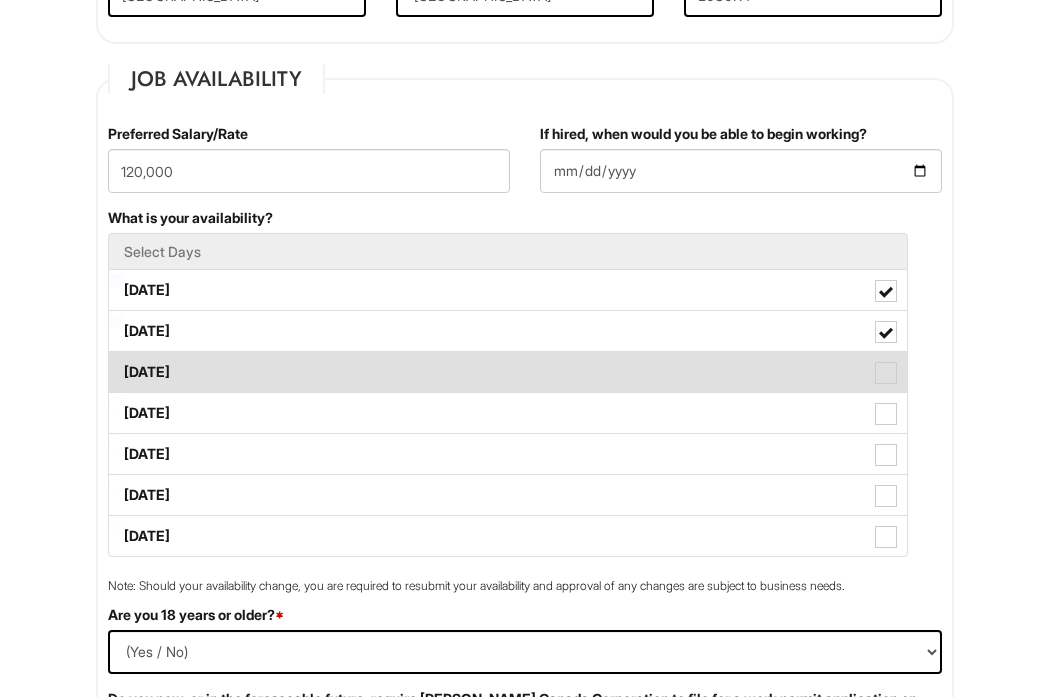 click on "[DATE]" at bounding box center (508, 372) 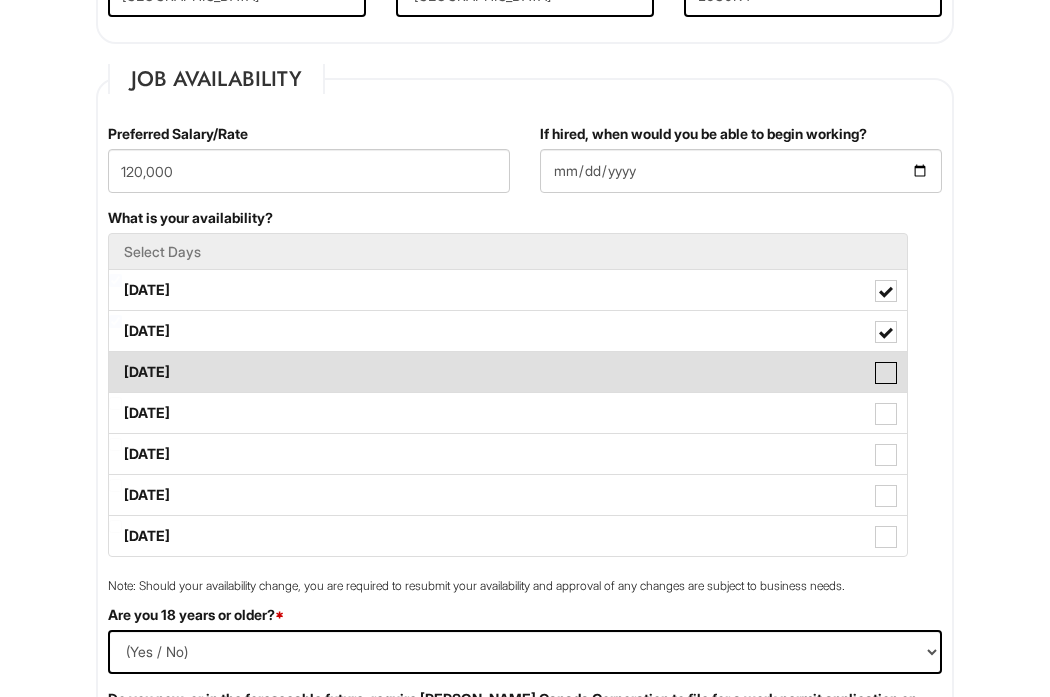 click on "[DATE]" at bounding box center [115, 362] 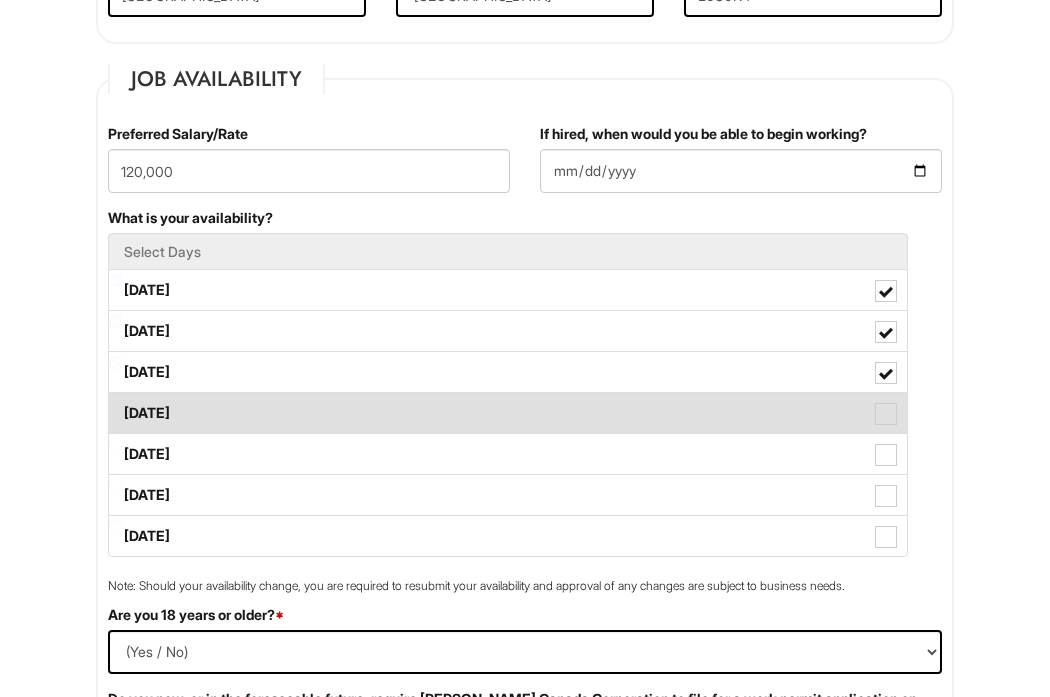 click on "[DATE]" at bounding box center [508, 413] 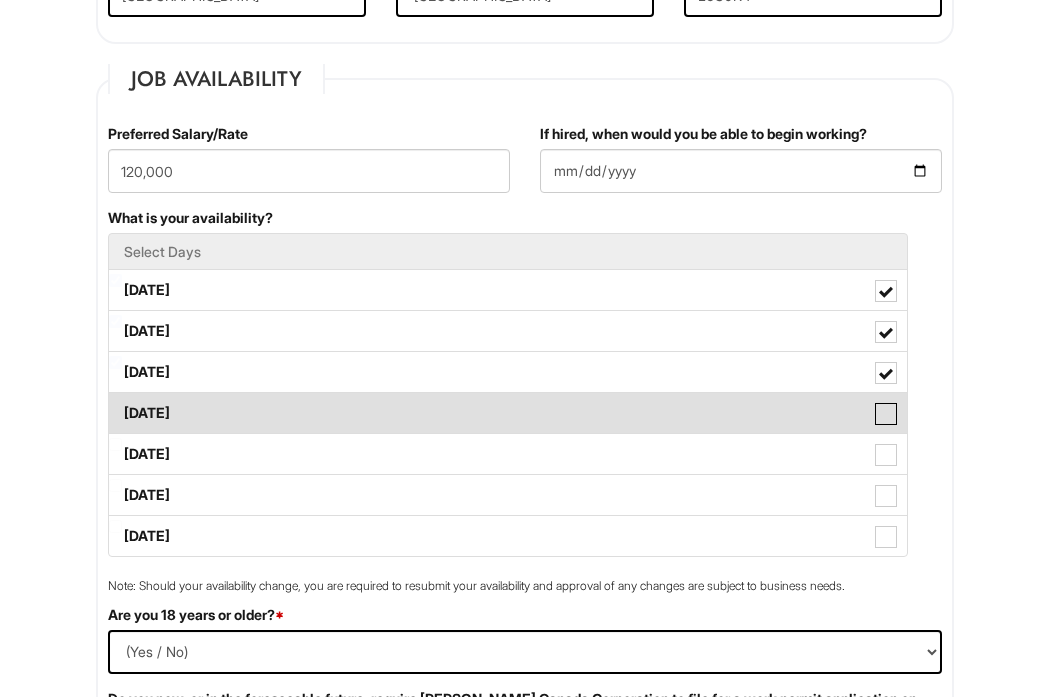 click on "[DATE]" at bounding box center [115, 403] 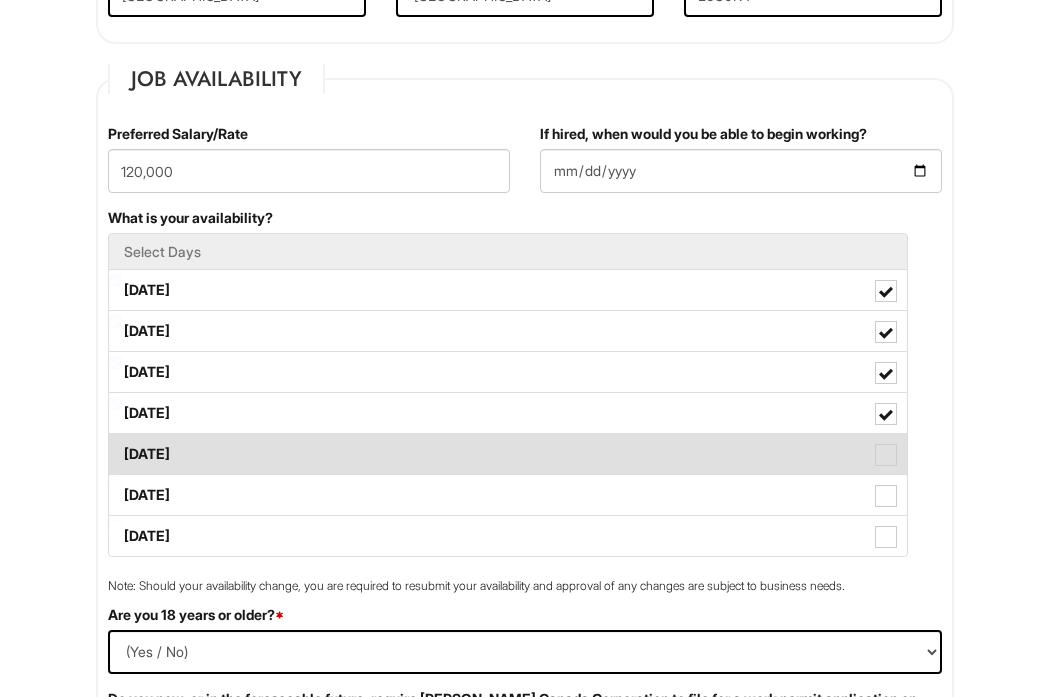 click on "[DATE]" at bounding box center (508, 454) 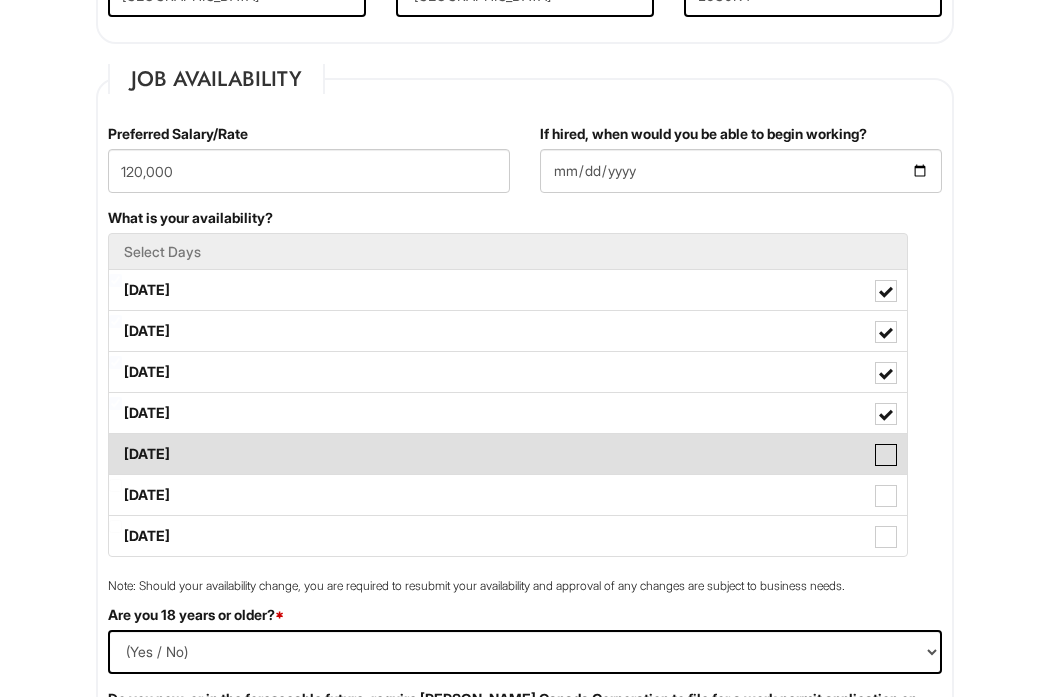 click on "[DATE]" at bounding box center (115, 444) 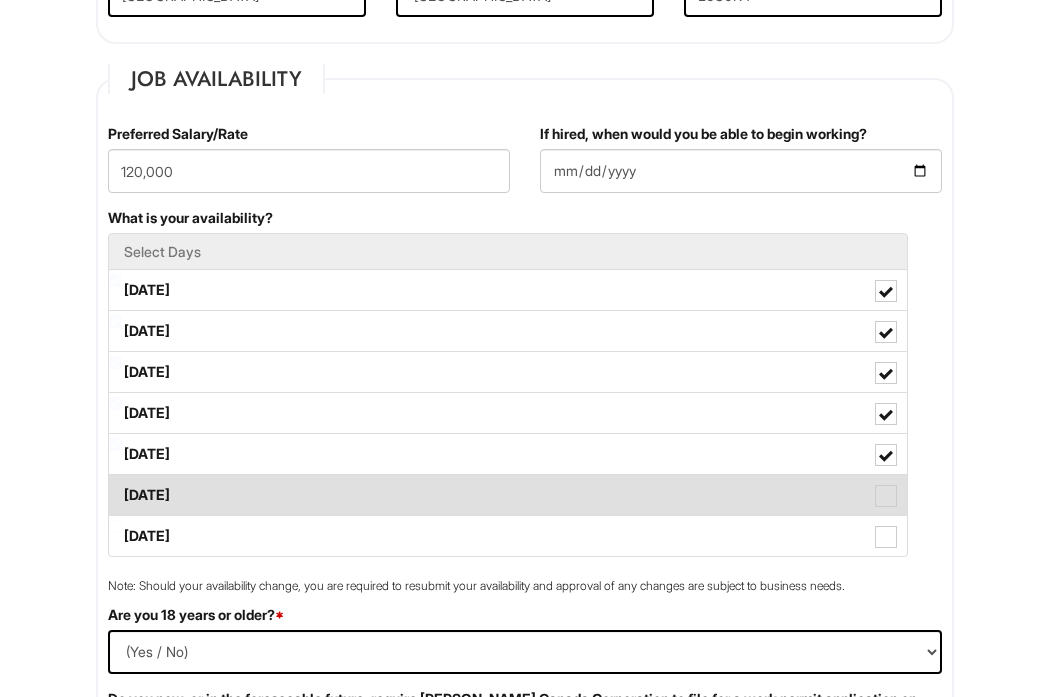 click on "[DATE]" at bounding box center [508, 495] 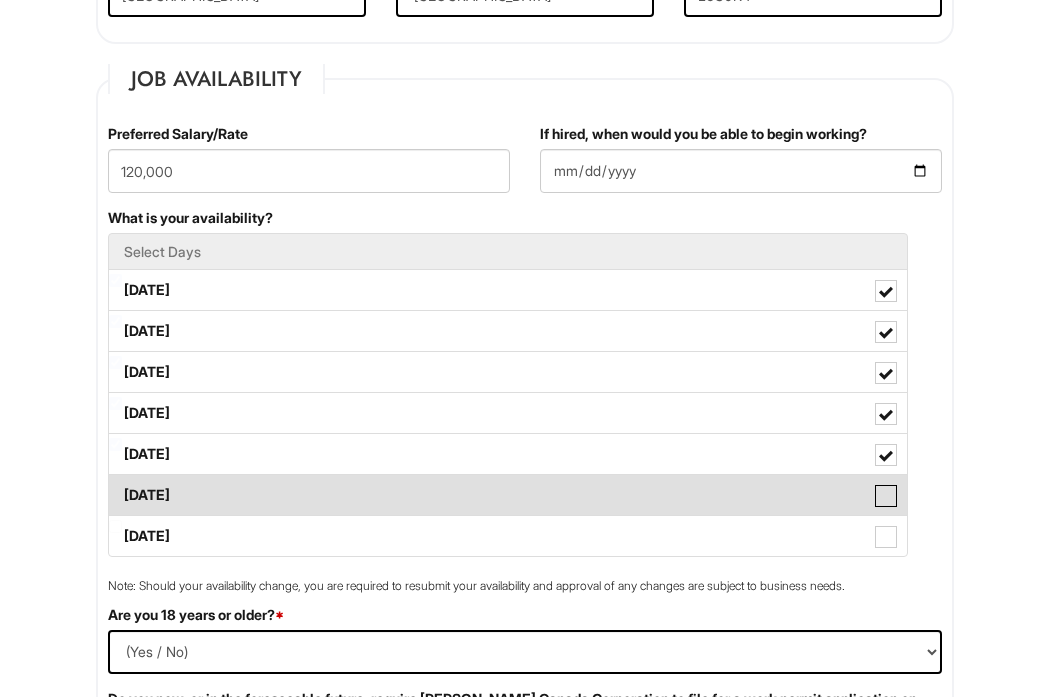 click on "[DATE]" at bounding box center (115, 485) 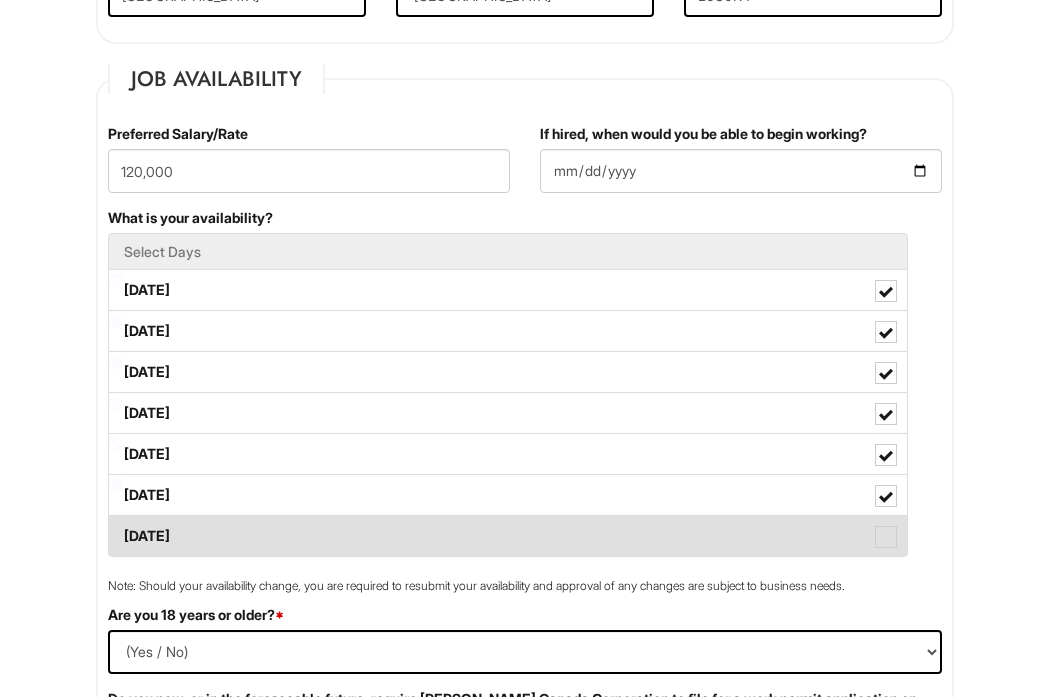 click on "[DATE]" at bounding box center [508, 536] 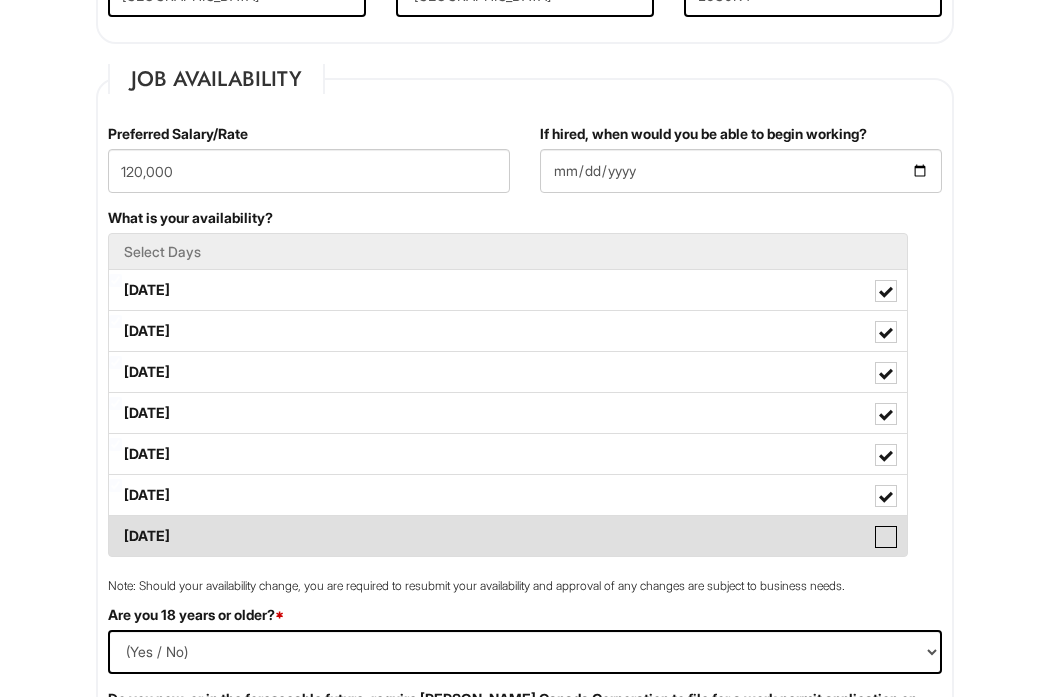 click on "[DATE]" at bounding box center (115, 526) 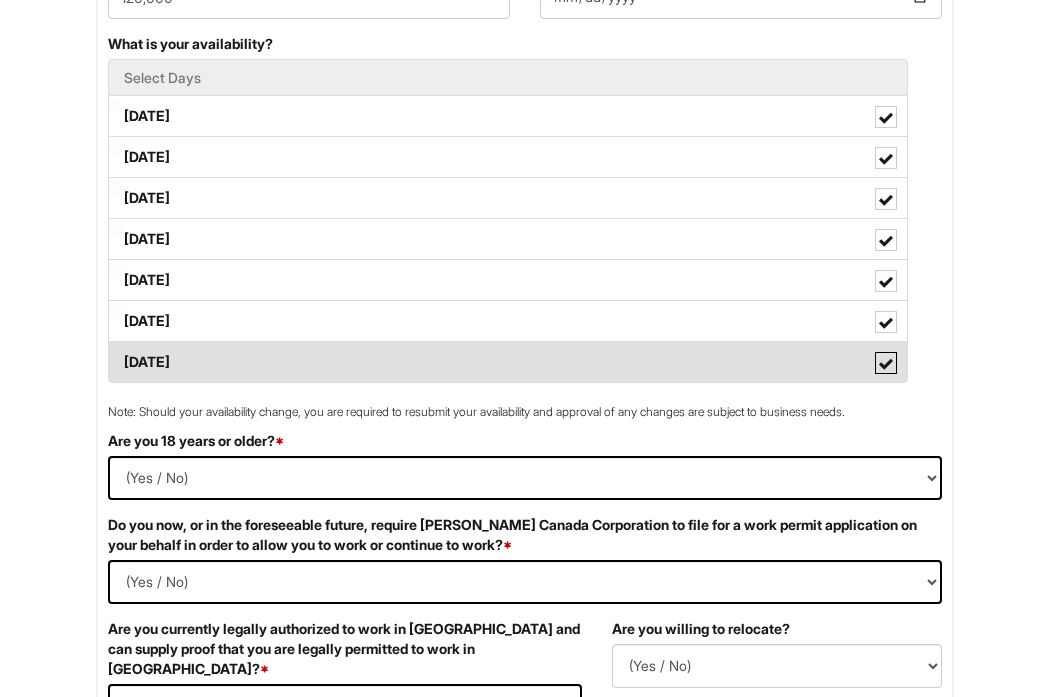scroll, scrollTop: 915, scrollLeft: 0, axis: vertical 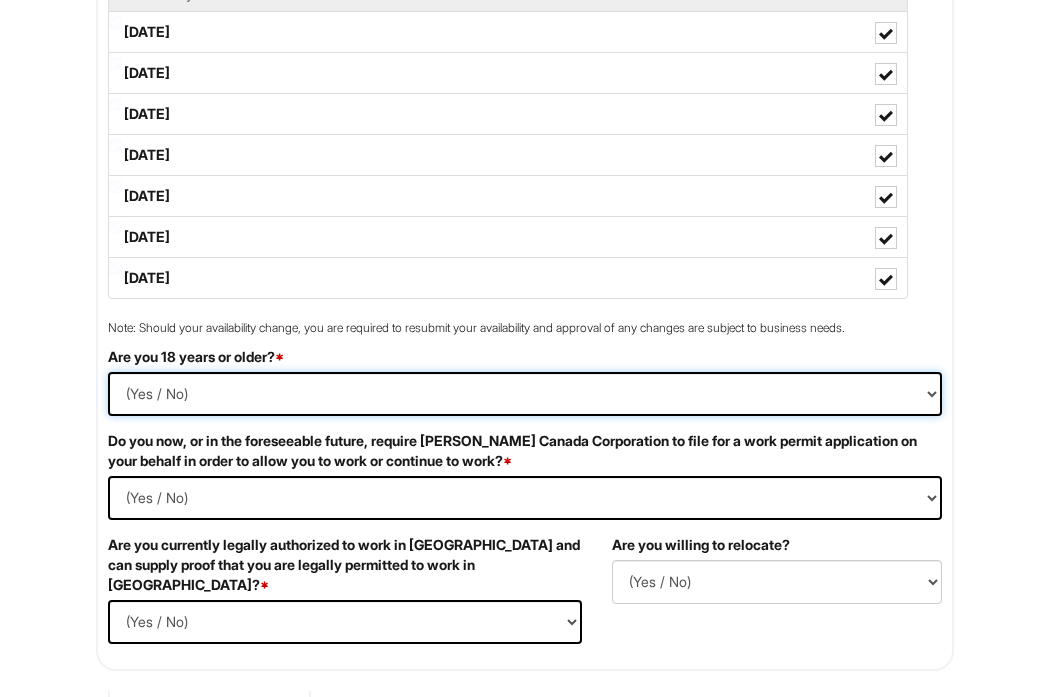 click on "(Yes / No) Yes No" at bounding box center (525, 394) 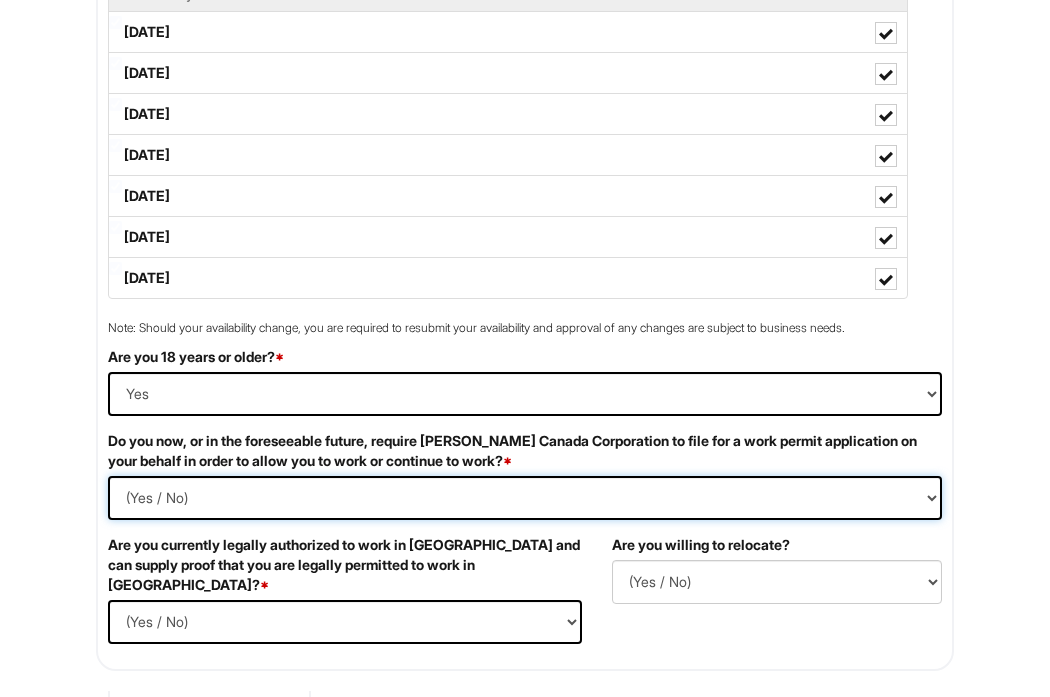 click on "(Yes / No) Yes No" at bounding box center [525, 498] 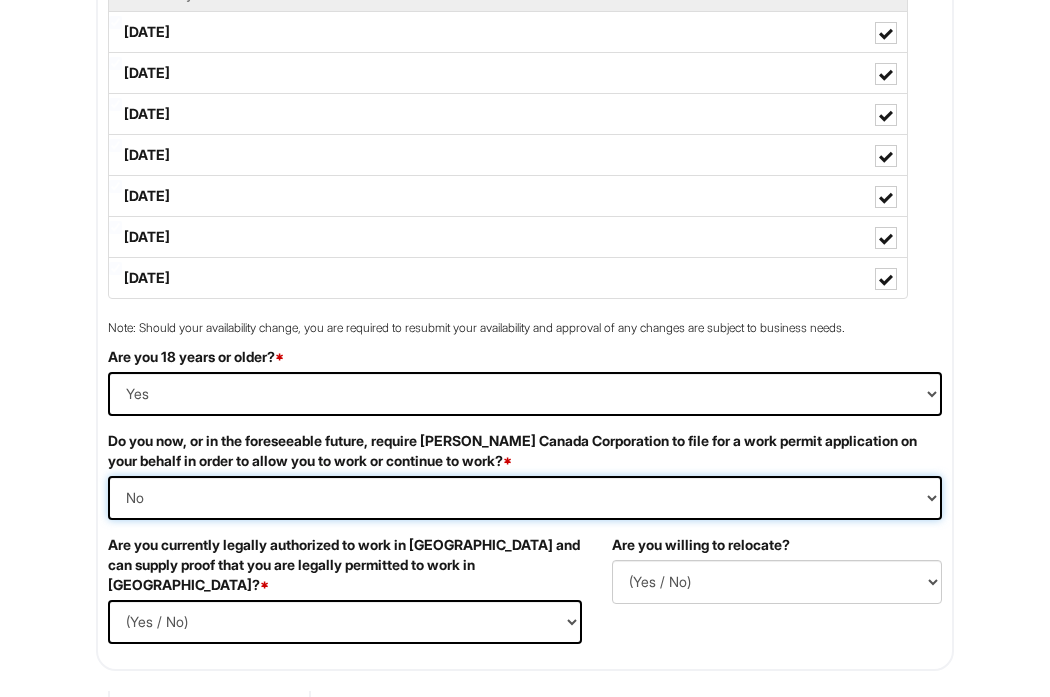 scroll, scrollTop: 978, scrollLeft: 0, axis: vertical 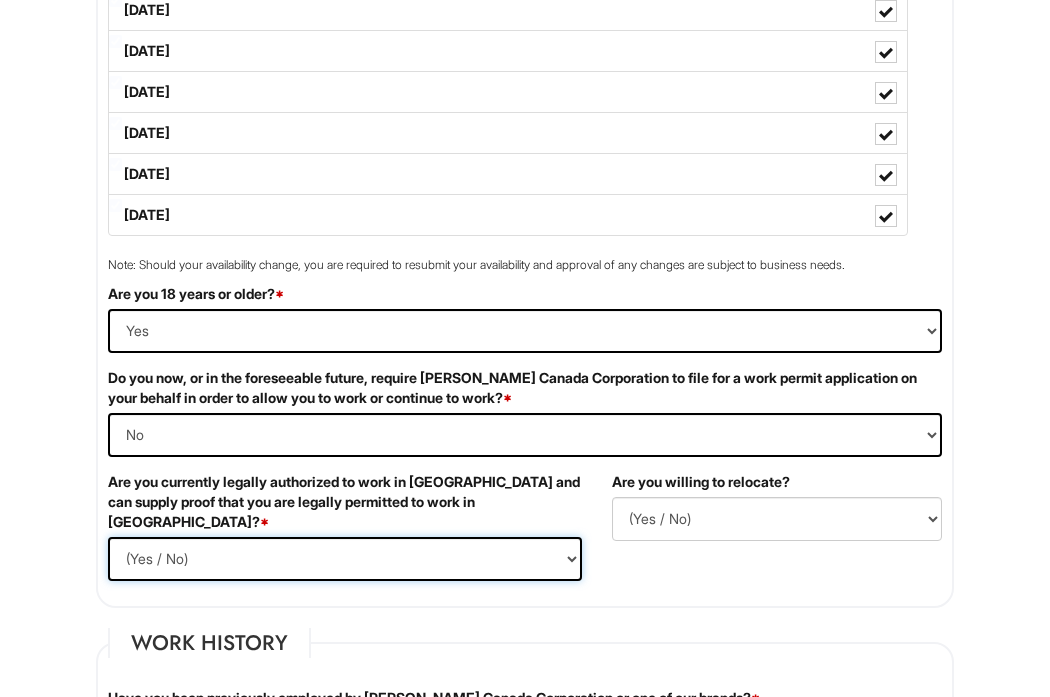 click on "(Yes / No) Yes No" at bounding box center (345, 559) 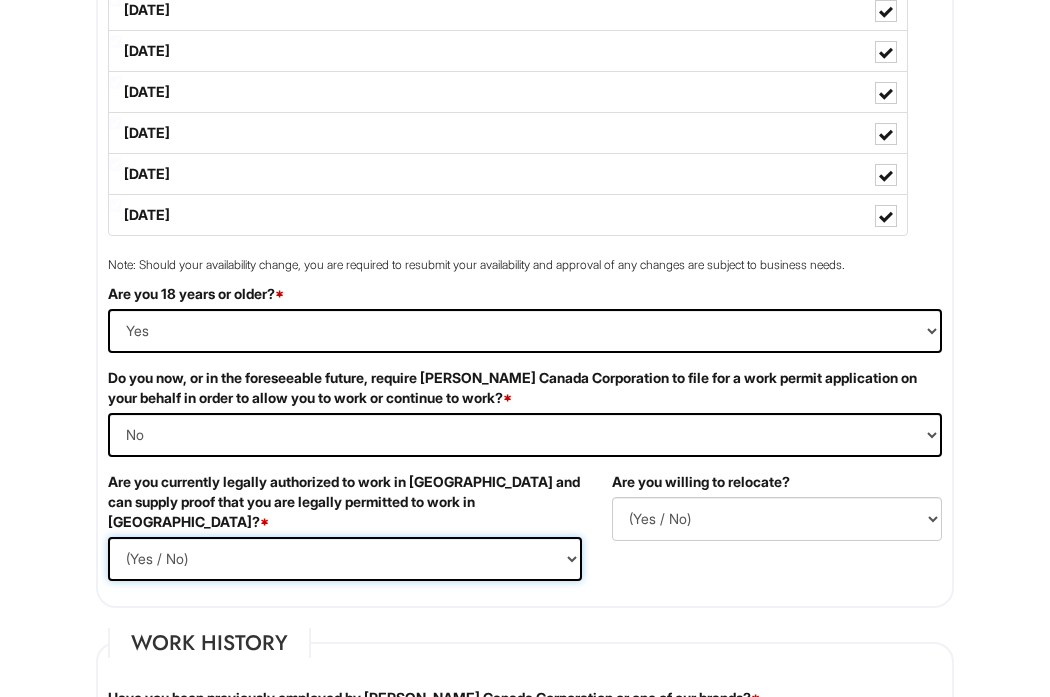 select on "Yes" 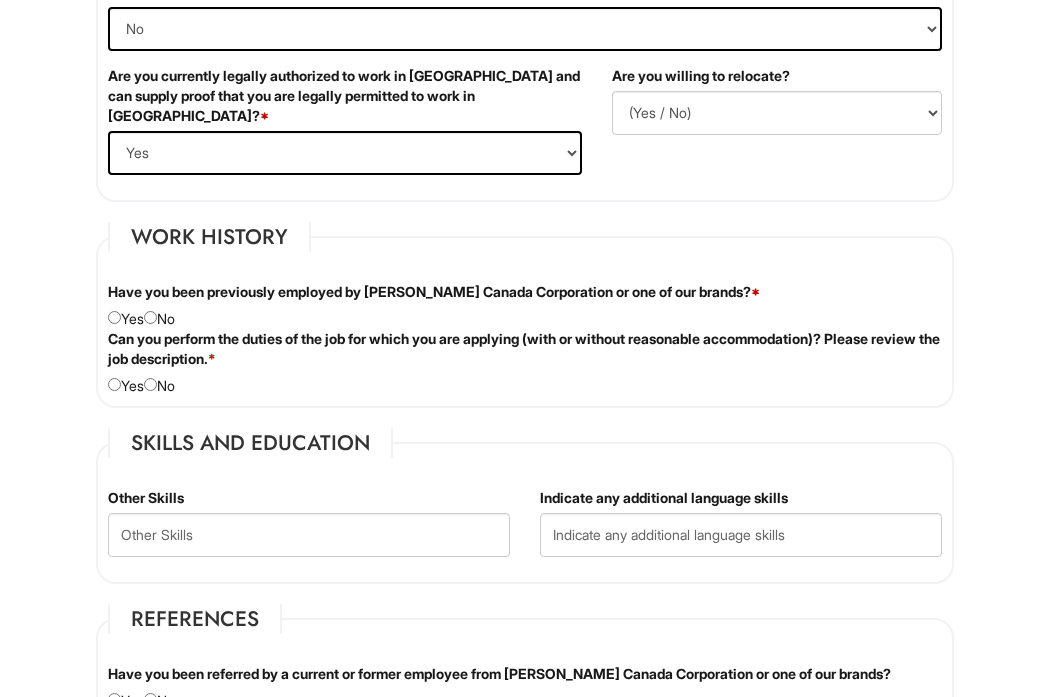 scroll, scrollTop: 1385, scrollLeft: 0, axis: vertical 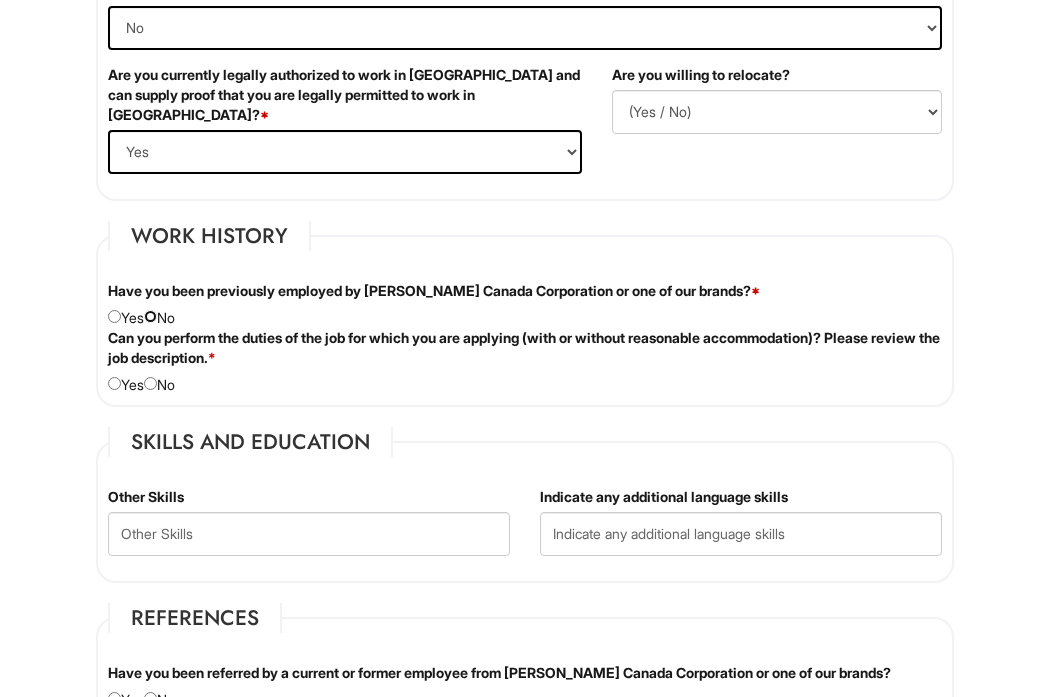 click at bounding box center [150, 316] 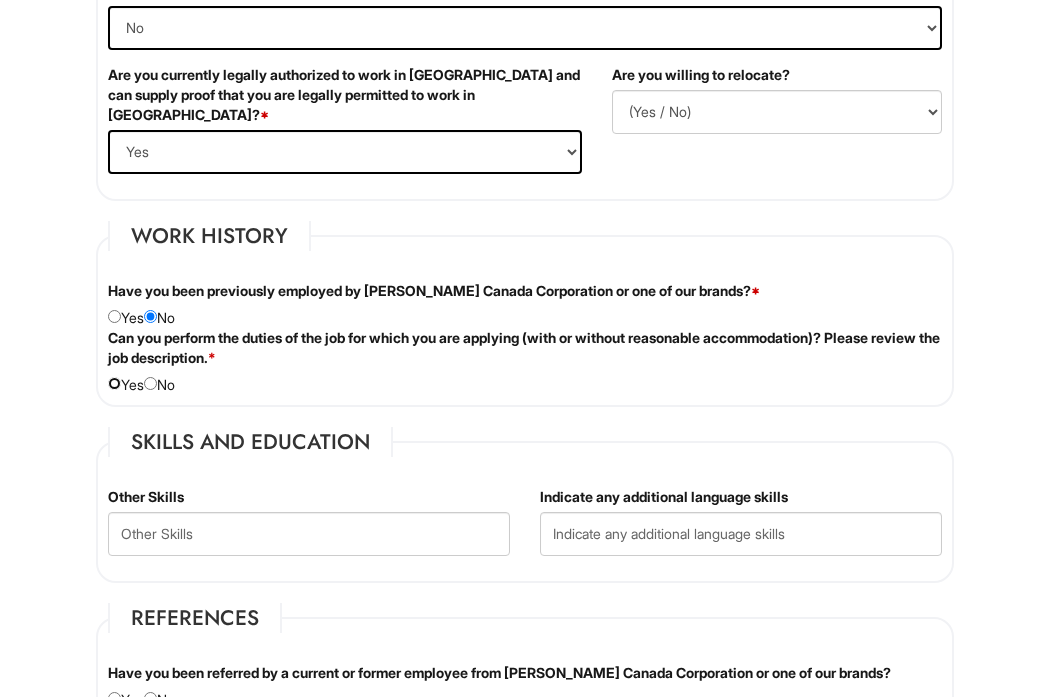click at bounding box center [114, 383] 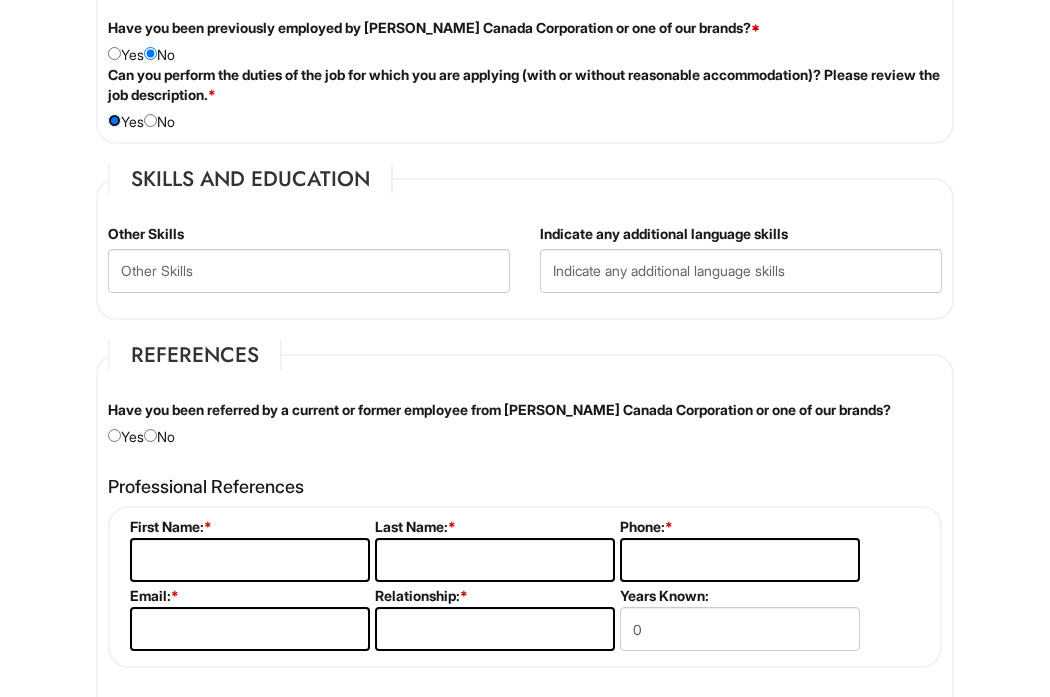 scroll, scrollTop: 1655, scrollLeft: 0, axis: vertical 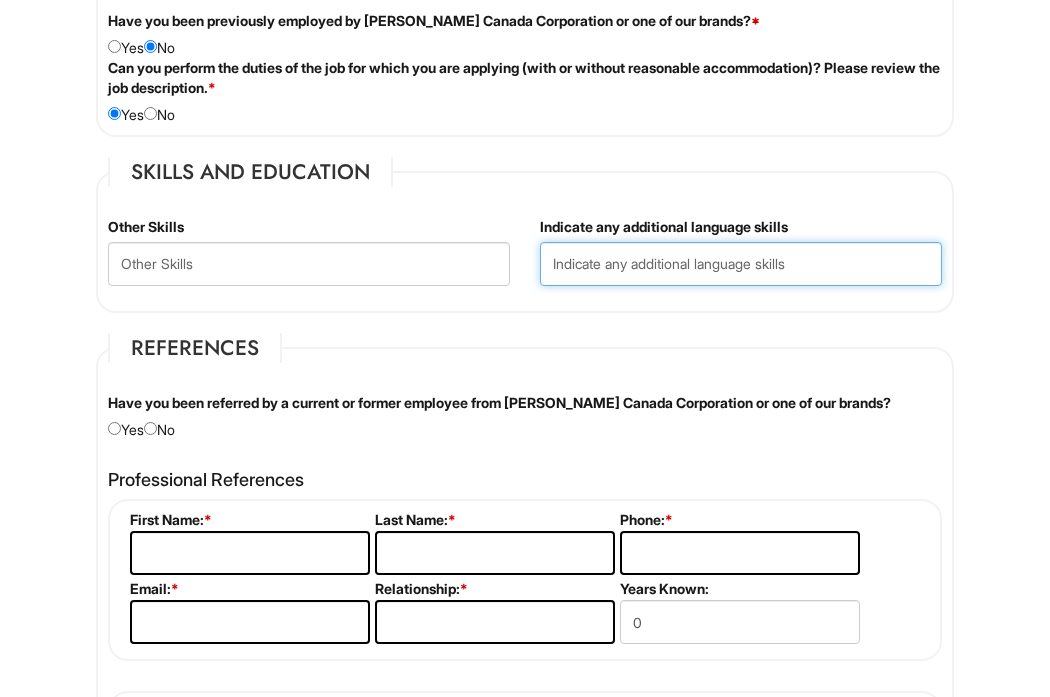 click at bounding box center [741, 264] 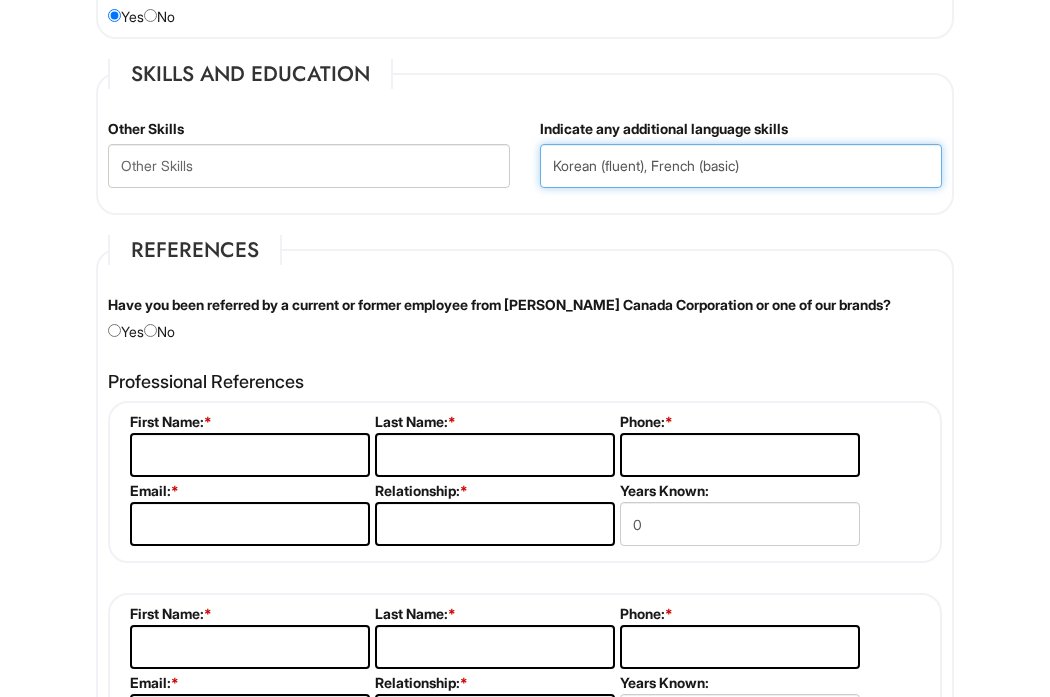 scroll, scrollTop: 1769, scrollLeft: 0, axis: vertical 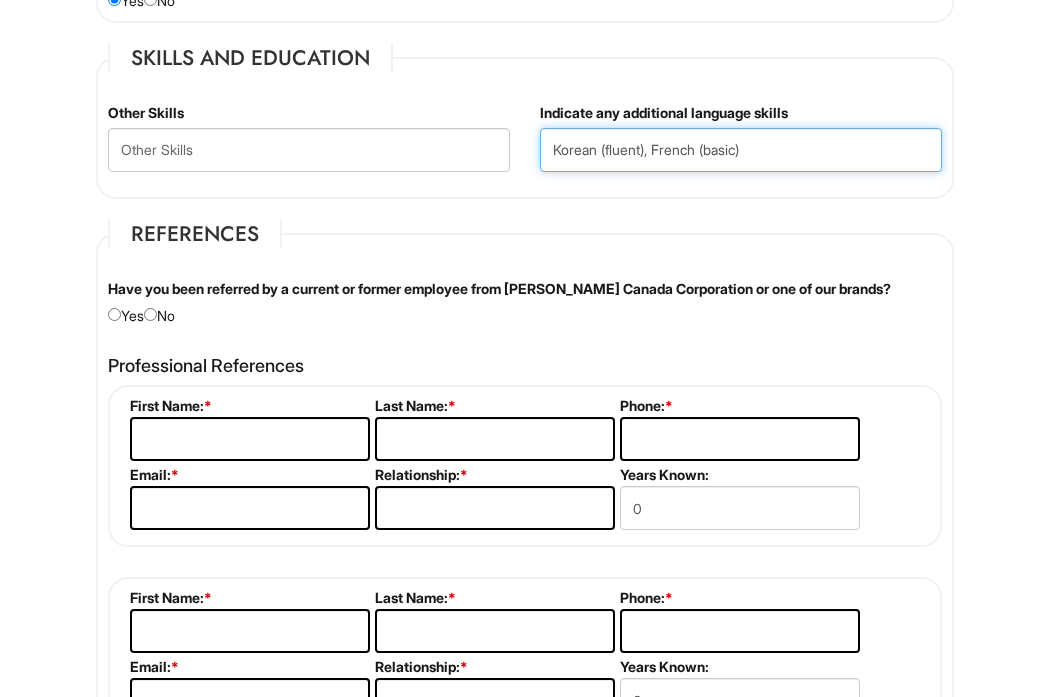 type on "Korean (fluent), French (basic)" 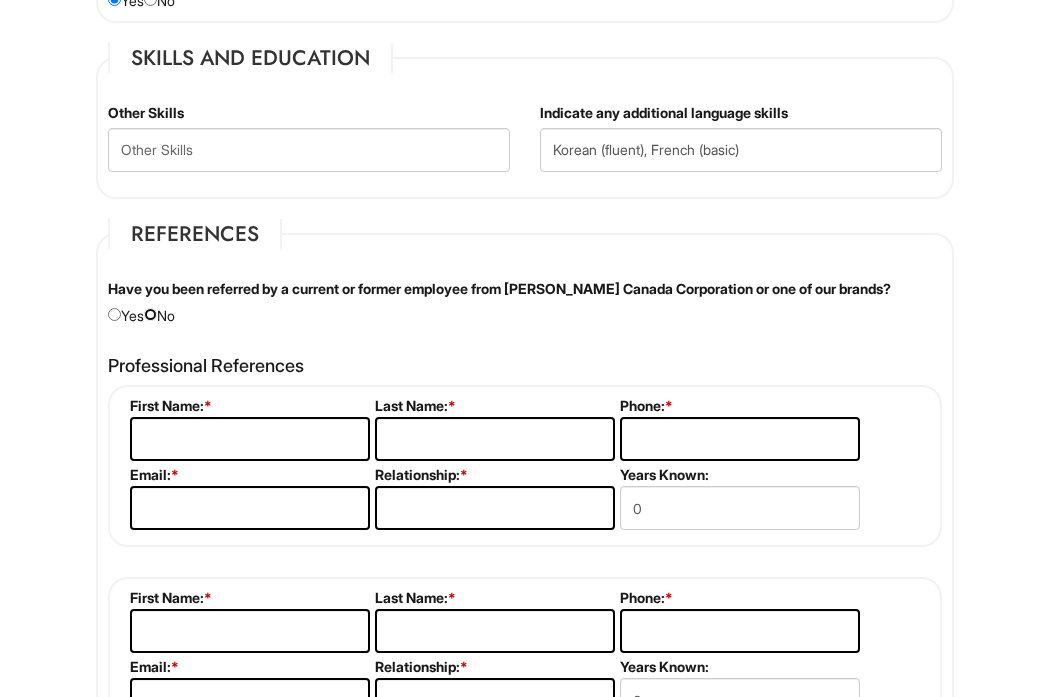 click at bounding box center [150, 314] 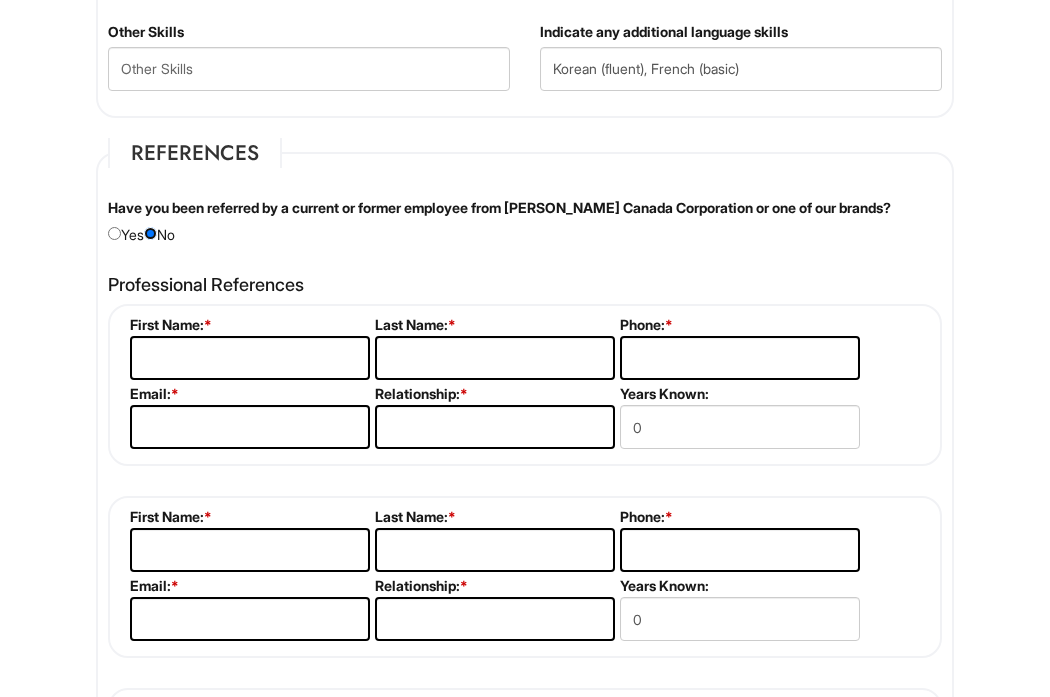 scroll, scrollTop: 1856, scrollLeft: 0, axis: vertical 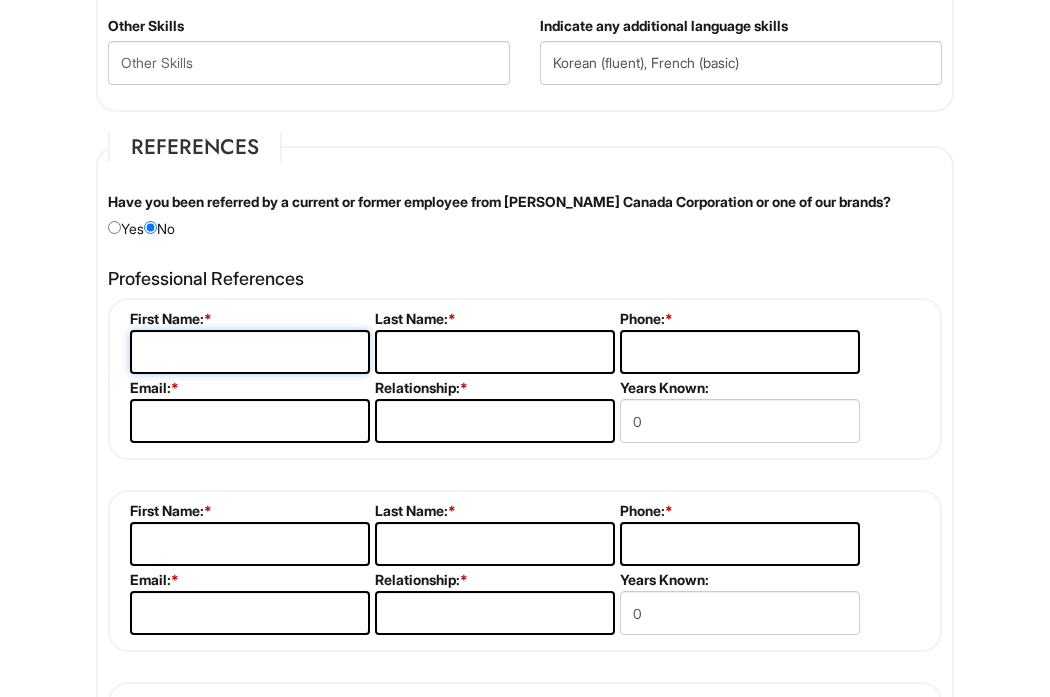 click at bounding box center (250, 352) 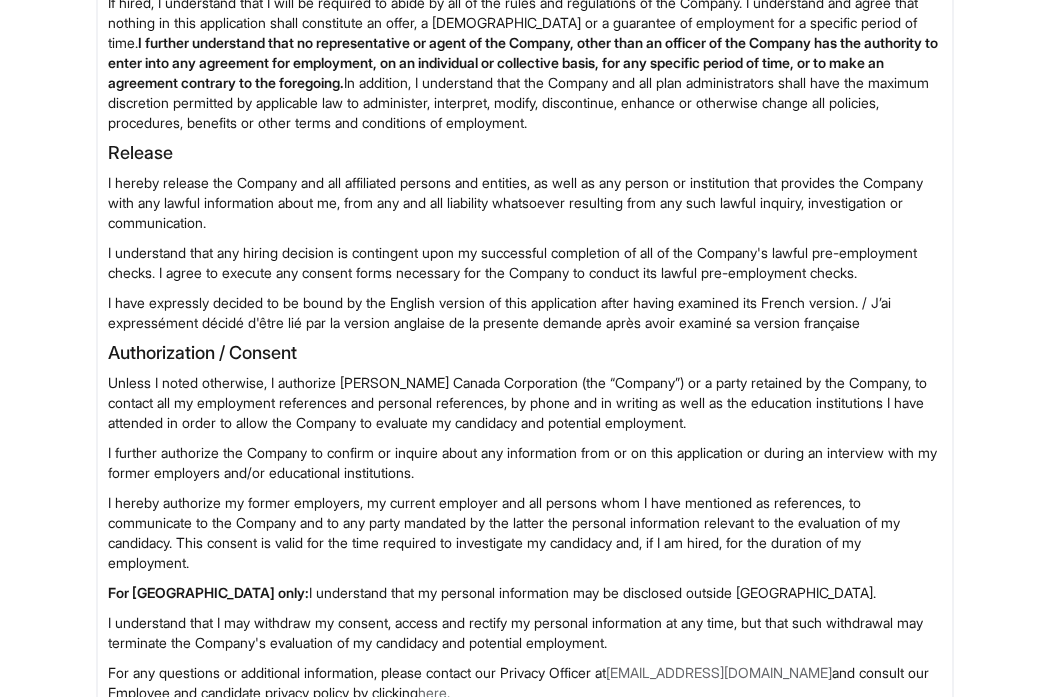 scroll, scrollTop: 3217, scrollLeft: 0, axis: vertical 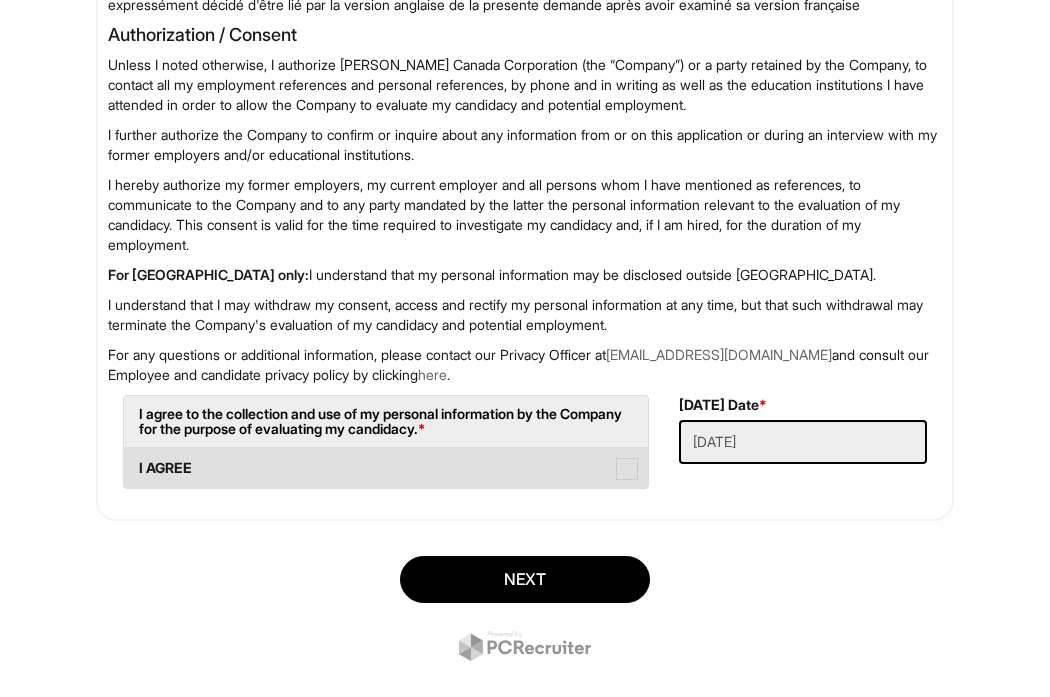 click on "I AGREE" at bounding box center (386, 468) 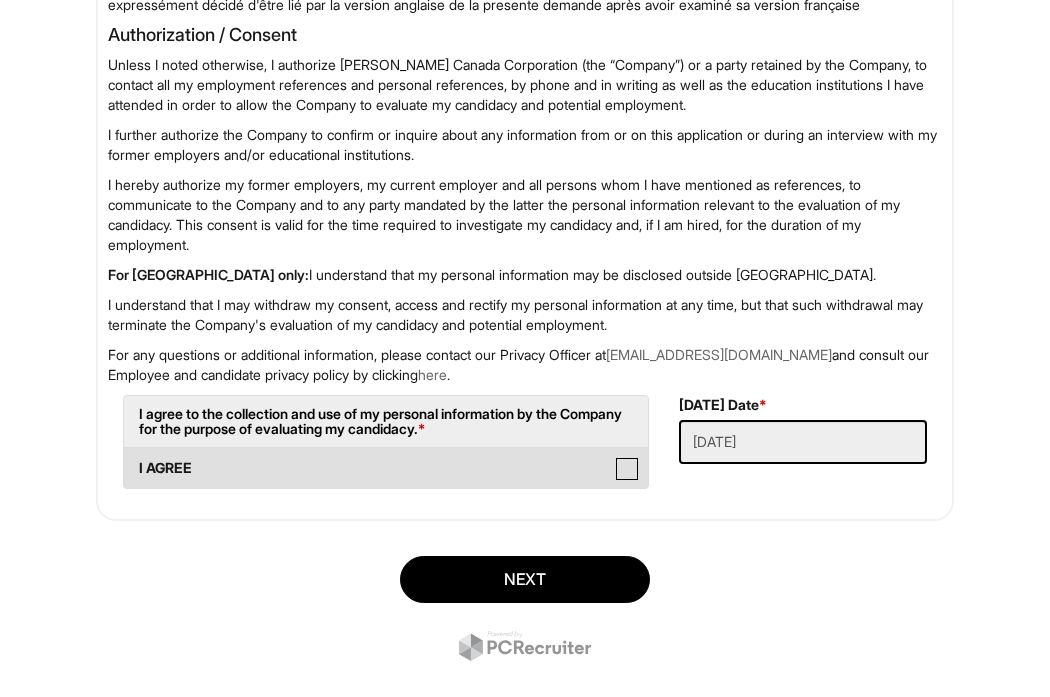 click on "I AGREE" at bounding box center (130, 458) 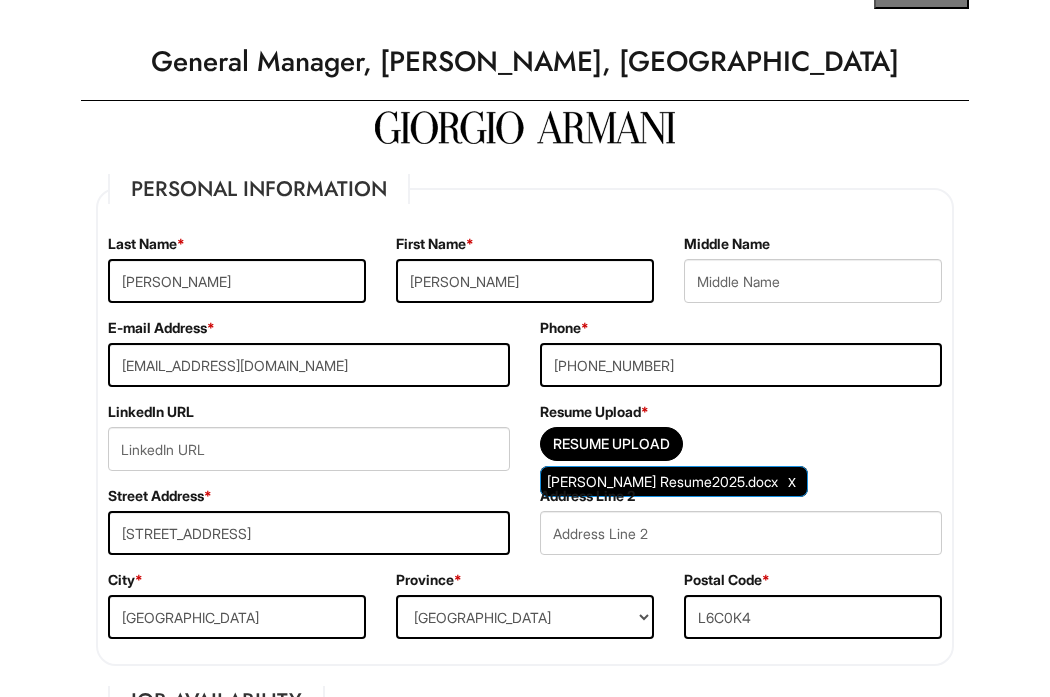 scroll, scrollTop: 0, scrollLeft: 0, axis: both 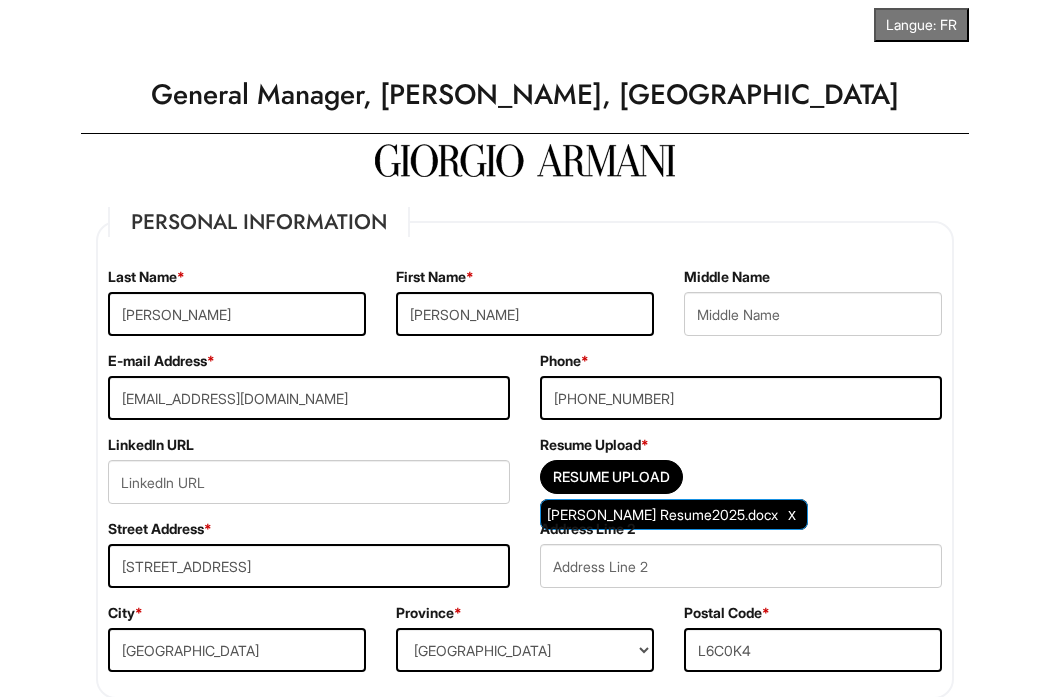 click on "Personal Information
Last Name  *   [PERSON_NAME]
First Name  *   [PERSON_NAME]
Middle Name
E-mail Address  *   [EMAIL_ADDRESS][DOMAIN_NAME]
Phone  *   [PHONE_NUMBER]
LinkedIn URL
Resume Upload *   Resume Upload [PERSON_NAME] Resume2025.docx
Street Address  *   [STREET_ADDRESS]
Address Line 2
City  *   [GEOGRAPHIC_DATA]  *   Province [GEOGRAPHIC_DATA] [GEOGRAPHIC_DATA] [GEOGRAPHIC_DATA] [GEOGRAPHIC_DATA] [GEOGRAPHIC_DATA] [GEOGRAPHIC_DATA] [GEOGRAPHIC_DATA] [GEOGRAPHIC_DATA] [GEOGRAPHIC_DATA] [PERSON_NAME][GEOGRAPHIC_DATA] [GEOGRAPHIC_DATA] [GEOGRAPHIC_DATA] [GEOGRAPHIC_DATA] TERRITORY [US_STATE] [US_STATE] [US_STATE] [US_STATE] [US_STATE] [US_STATE] [US_STATE] [US_STATE] [US_STATE][GEOGRAPHIC_DATA] [US_STATE] [US_STATE] [US_STATE] [US_STATE] [US_STATE] [US_STATE] [US_STATE] [US_STATE] [US_STATE] [US_STATE] [US_STATE] [US_STATE] [US_STATE] [US_STATE] [US_STATE] [US_STATE] [US_STATE] [US_STATE] [US_STATE] [US_STATE] [US_STATE] [US_STATE] [US_STATE] [US_STATE] [US_STATE] [US_STATE] [US_STATE] [US_STATE] [US_STATE] [US_STATE] [US_STATE] [US_STATE] [US_STATE] [US_STATE] [US_STATE] [US_STATE] [US_STATE] [US_STATE][PERSON_NAME][US_STATE] [US_STATE][PERSON_NAME] [US_STATE] [US_STATE] [GEOGRAPHIC_DATA]-[US_STATE]
*" at bounding box center [525, 453] 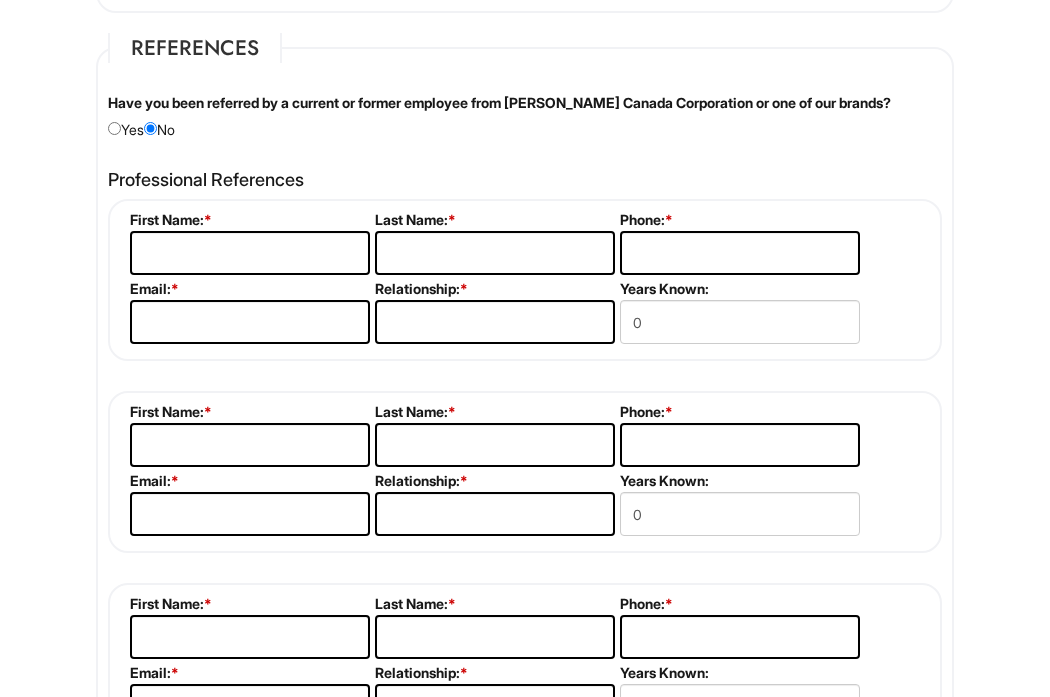 scroll, scrollTop: 1978, scrollLeft: 0, axis: vertical 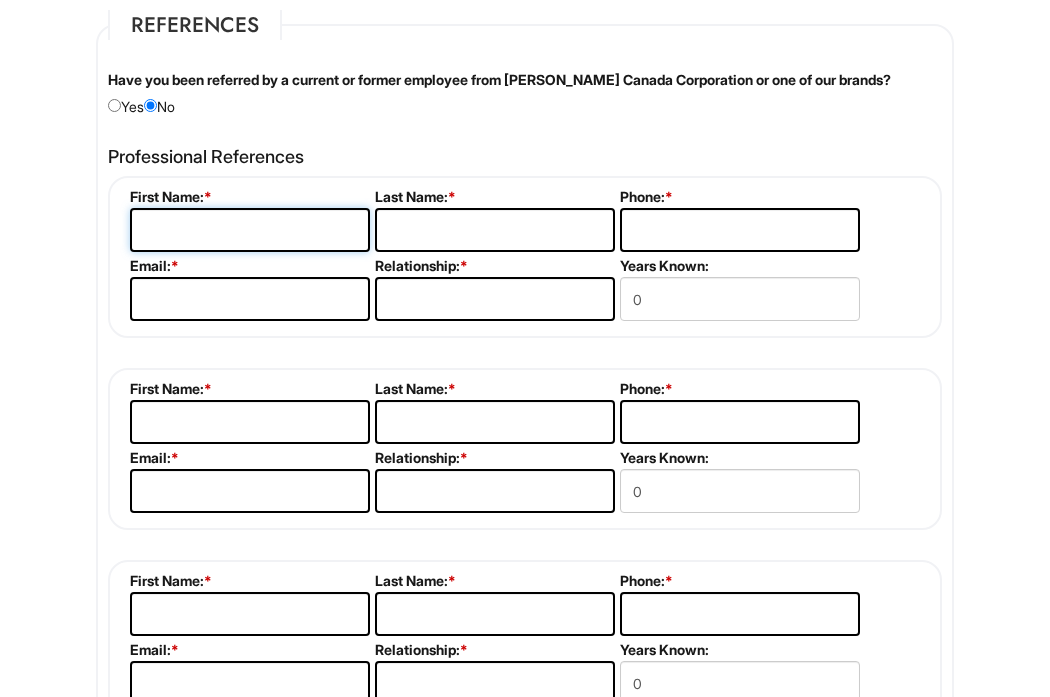 click at bounding box center [250, 230] 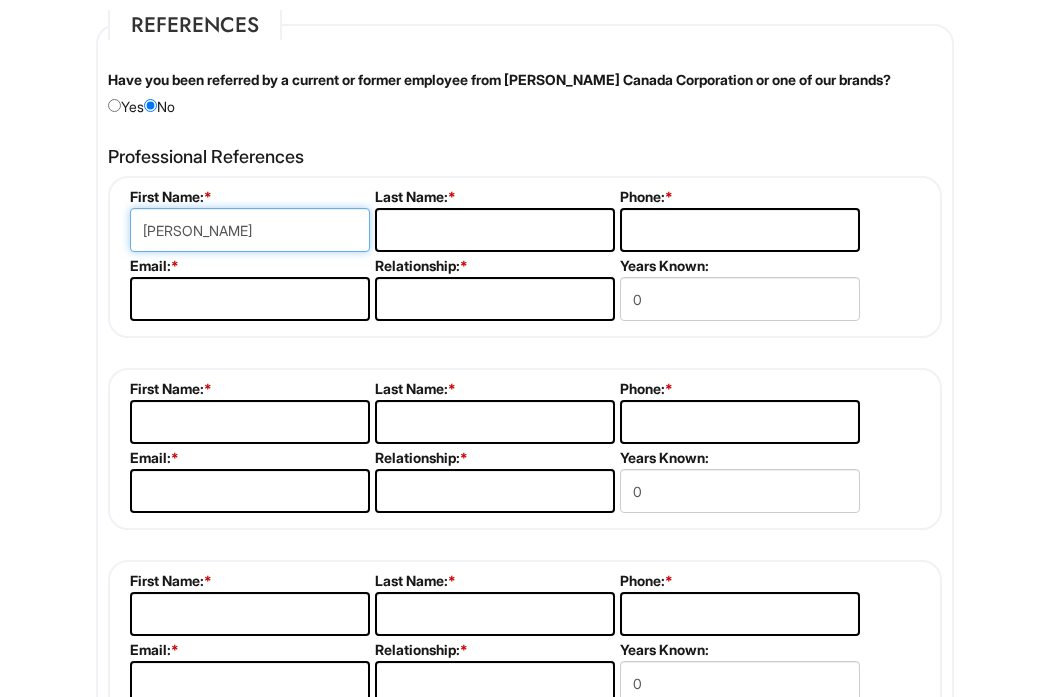 type on "[PERSON_NAME]" 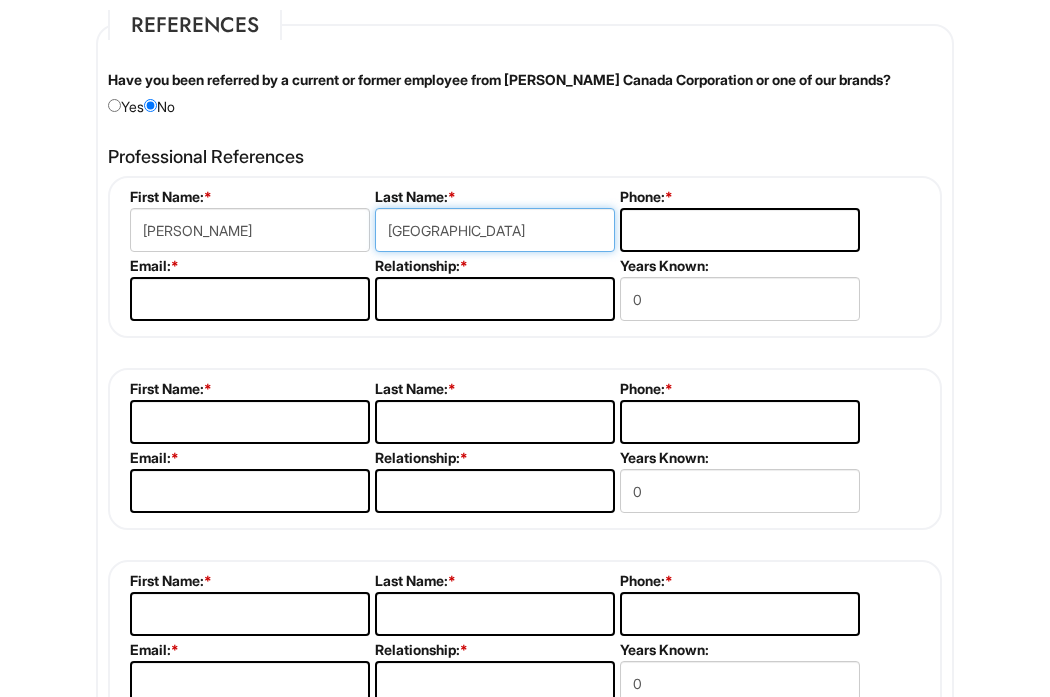 type on "[GEOGRAPHIC_DATA]" 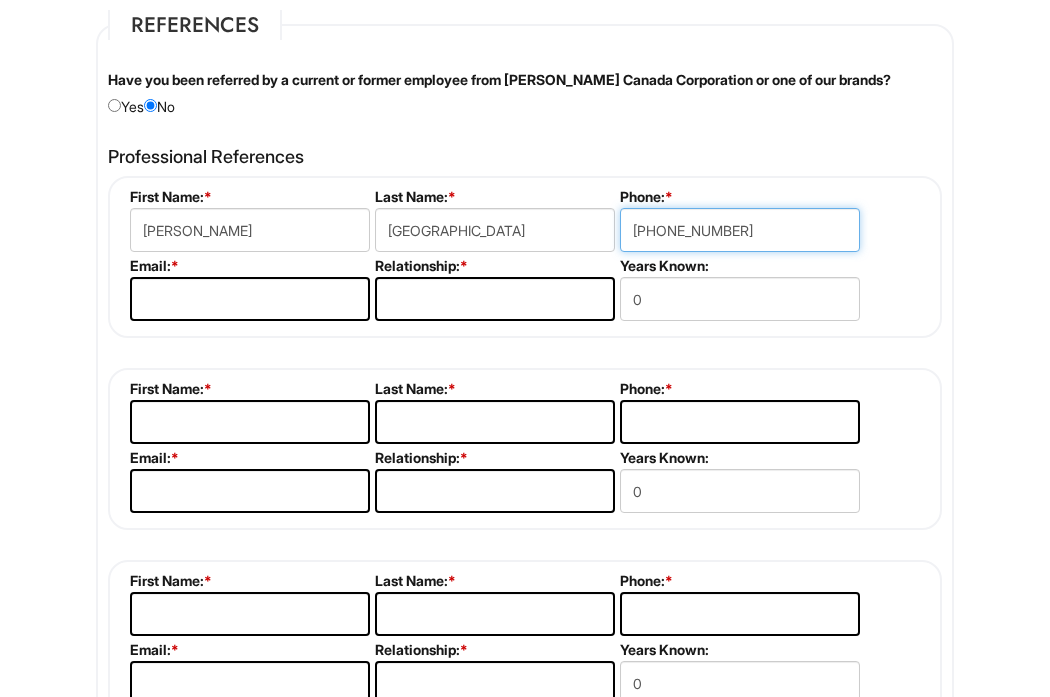 type on "[PHONE_NUMBER]" 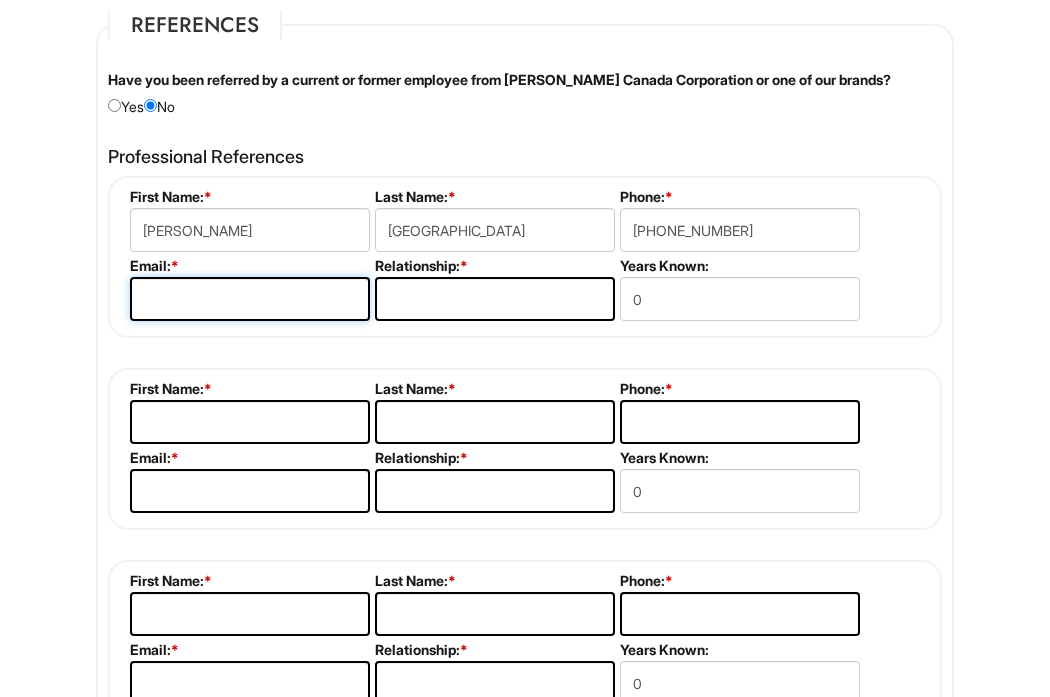 click at bounding box center (250, 299) 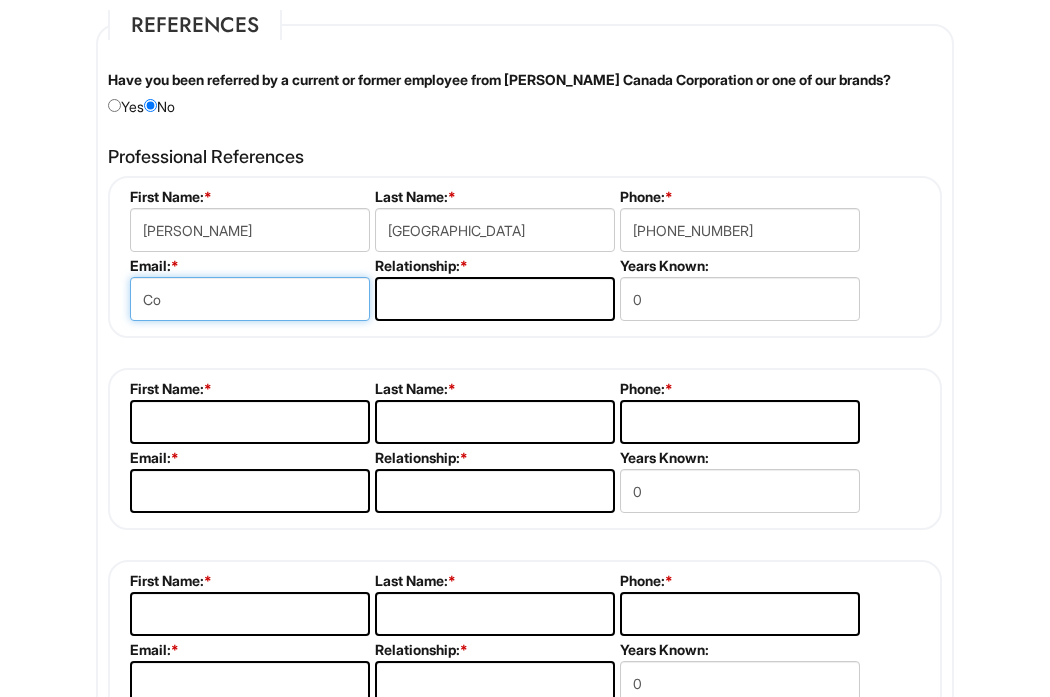 type on "C" 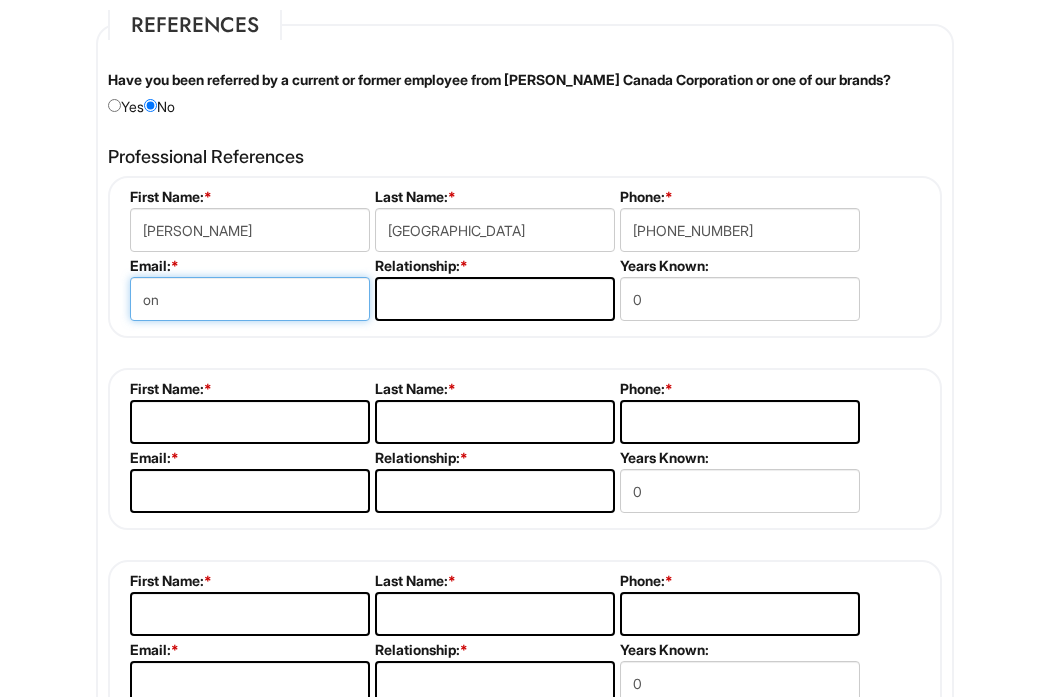 type on "o" 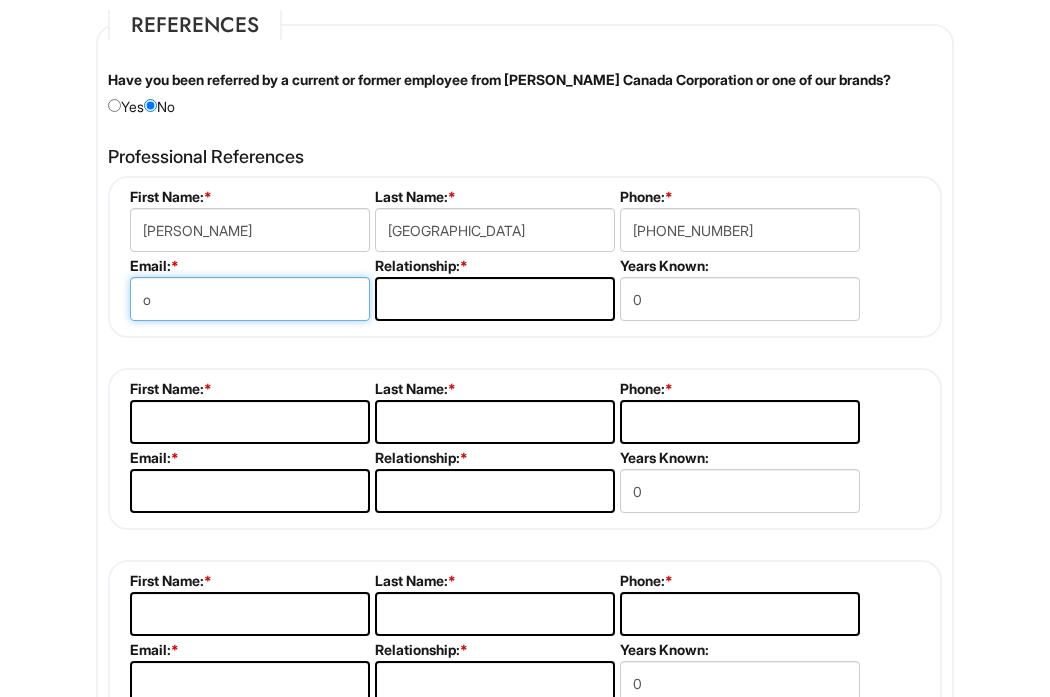 type 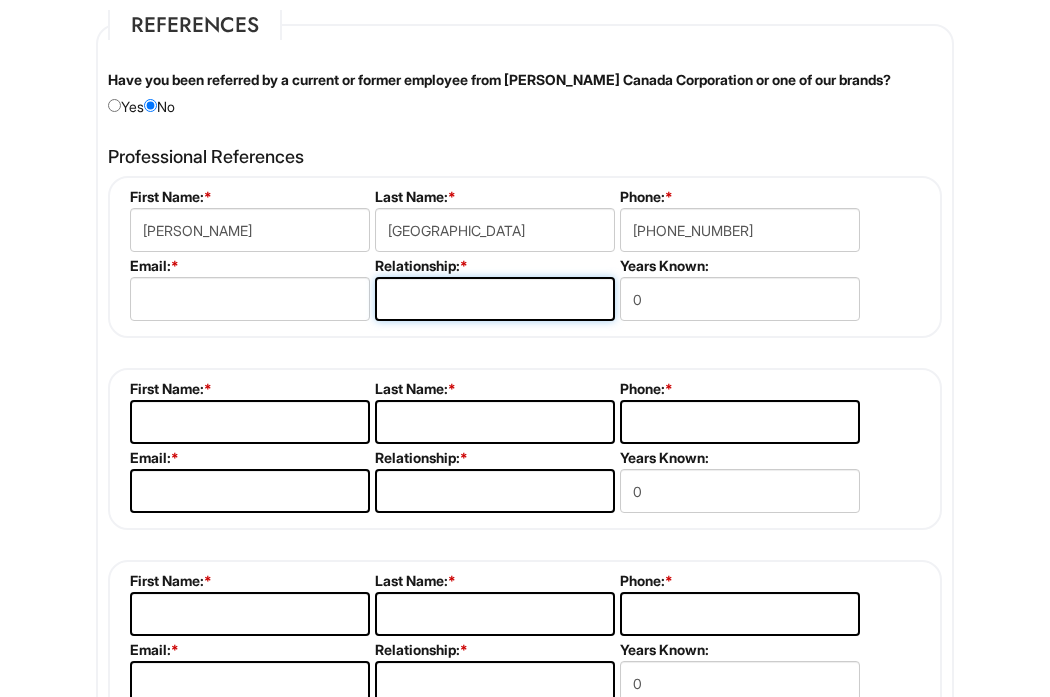 click at bounding box center [495, 299] 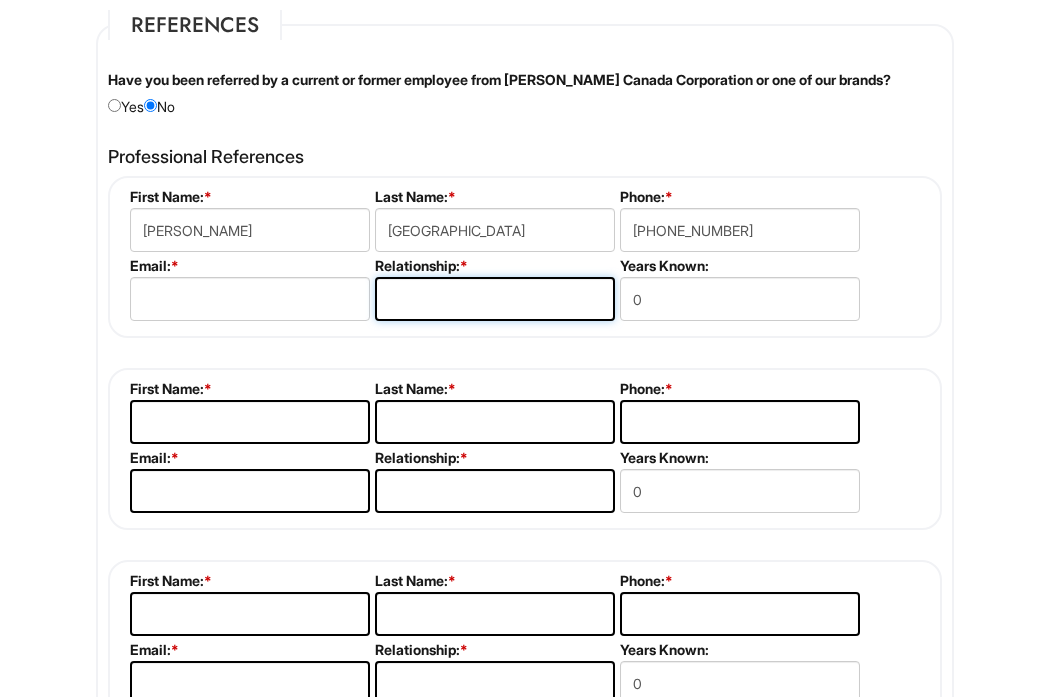 type on "P" 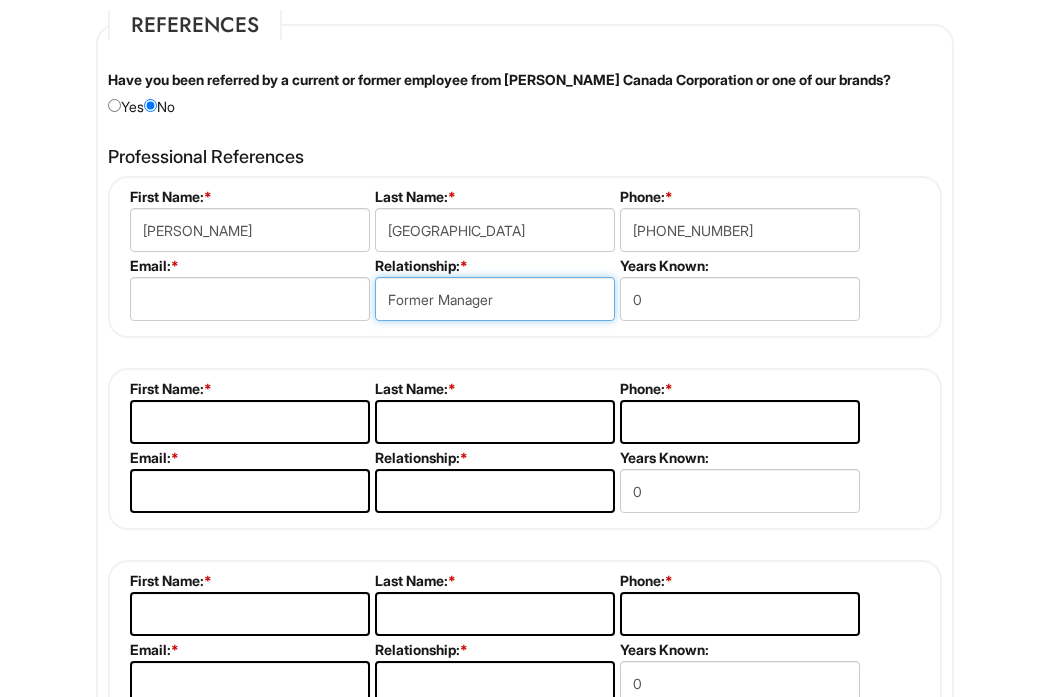 type on "Former Manager" 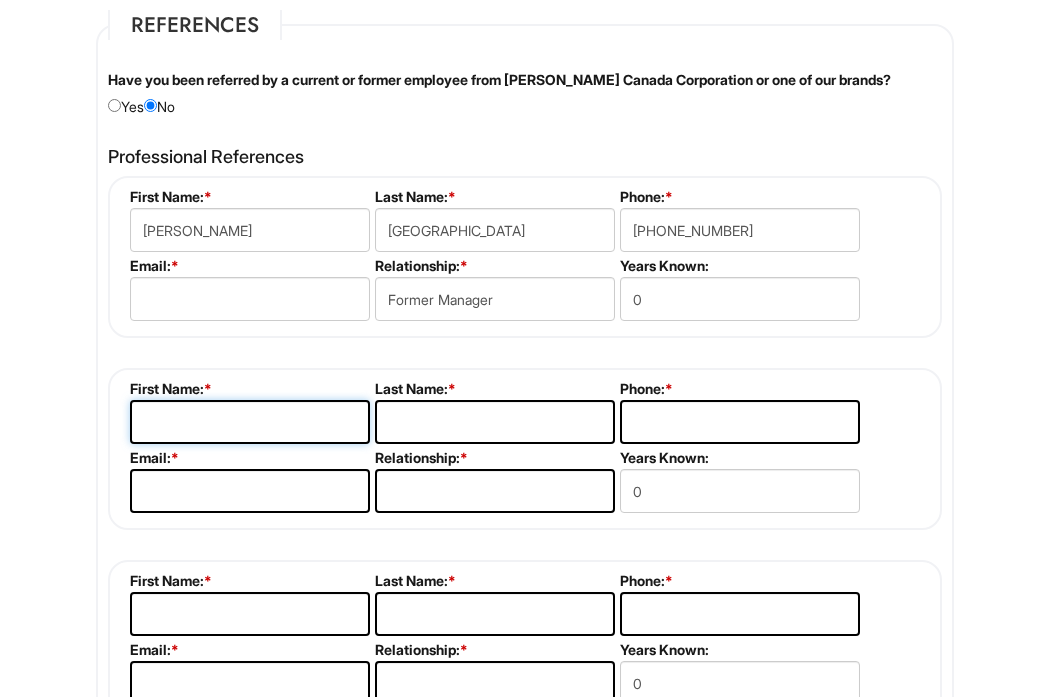 click at bounding box center [250, 422] 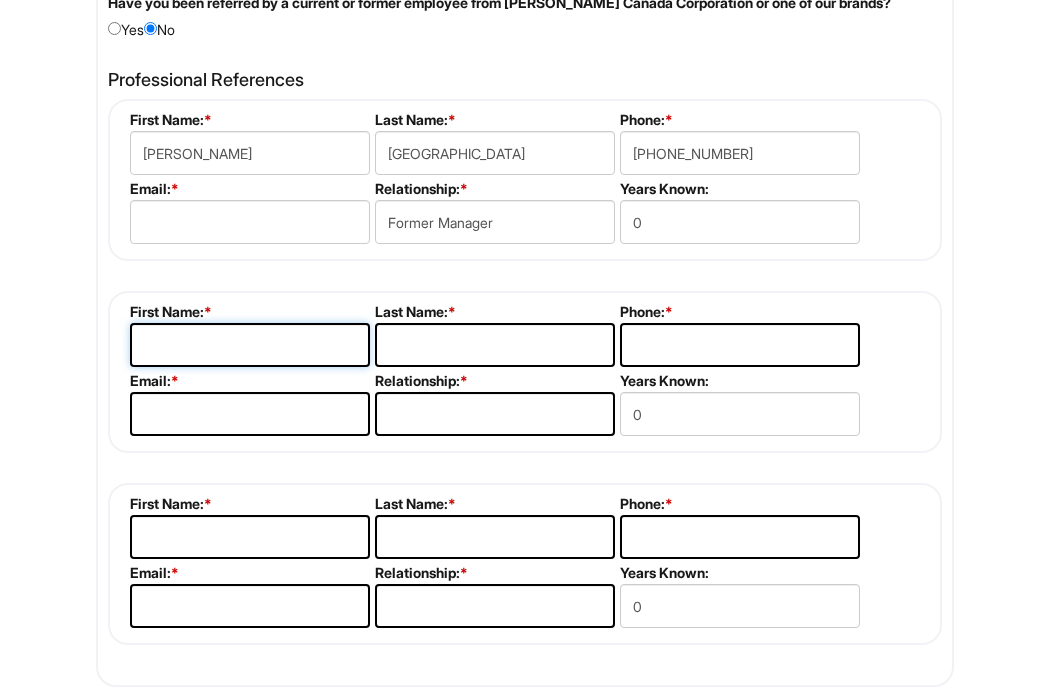 scroll, scrollTop: 2056, scrollLeft: 0, axis: vertical 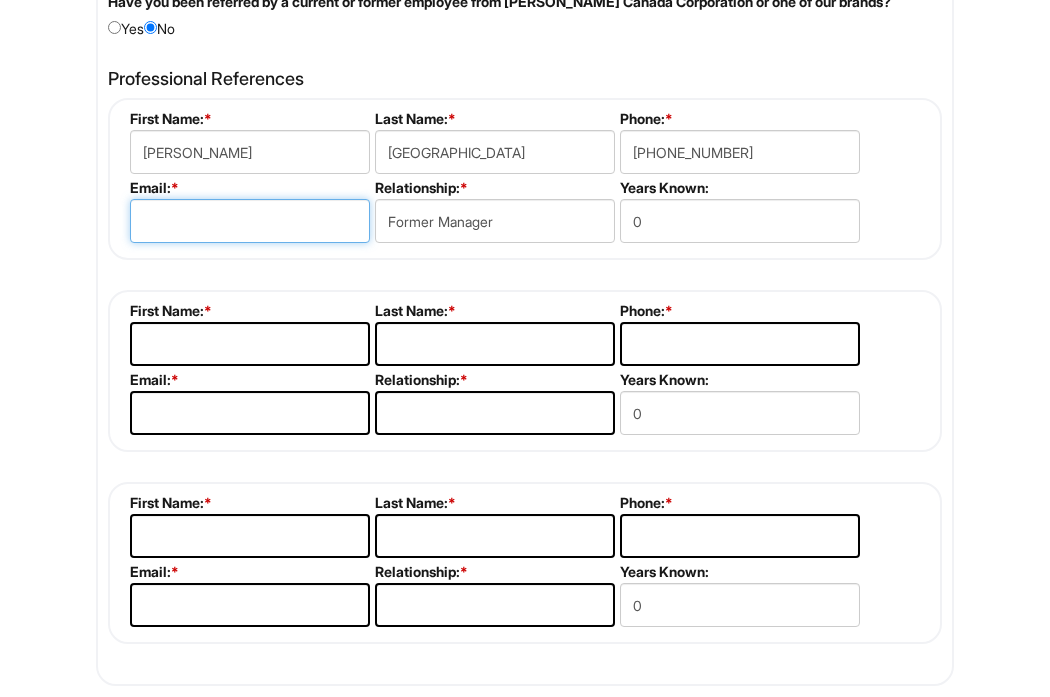 click at bounding box center (250, 221) 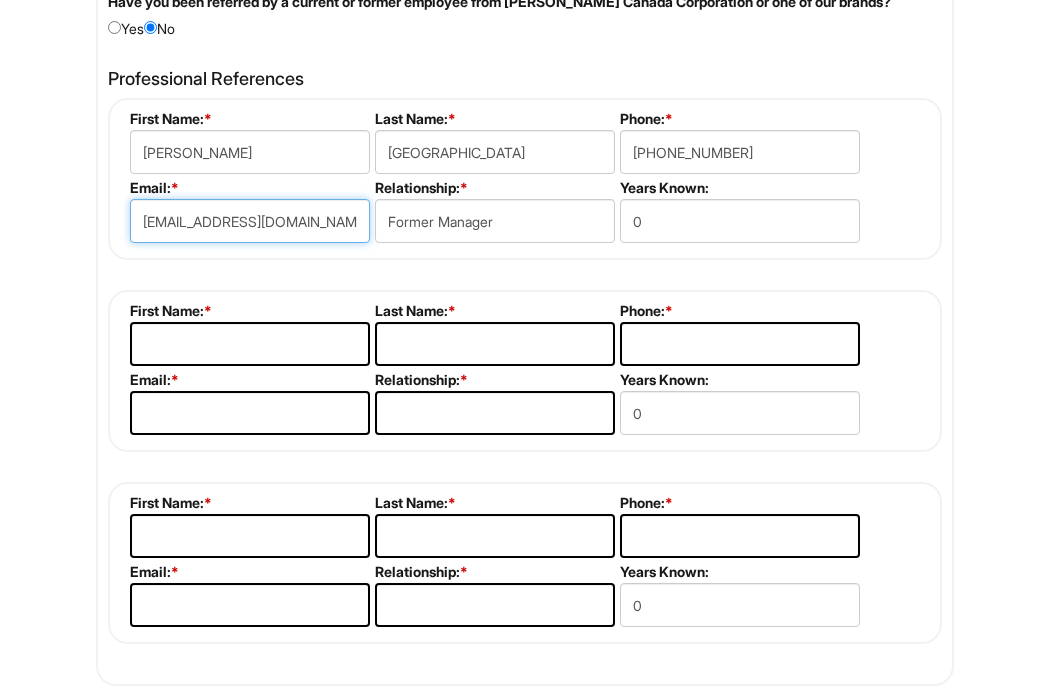 type on "[EMAIL_ADDRESS][DOMAIN_NAME]" 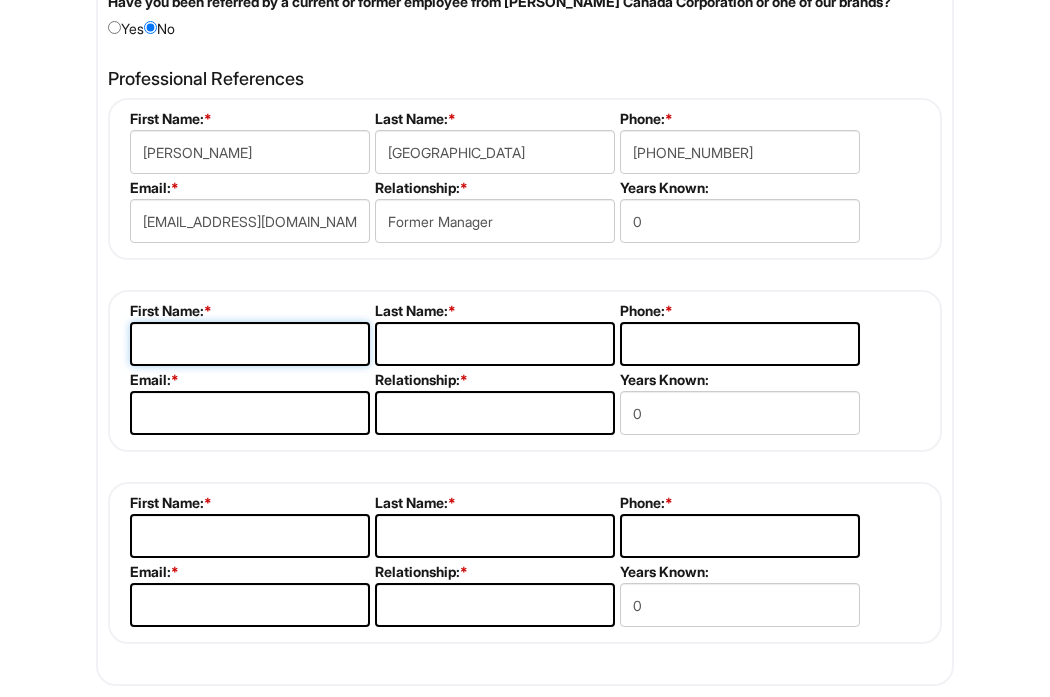 click at bounding box center [250, 344] 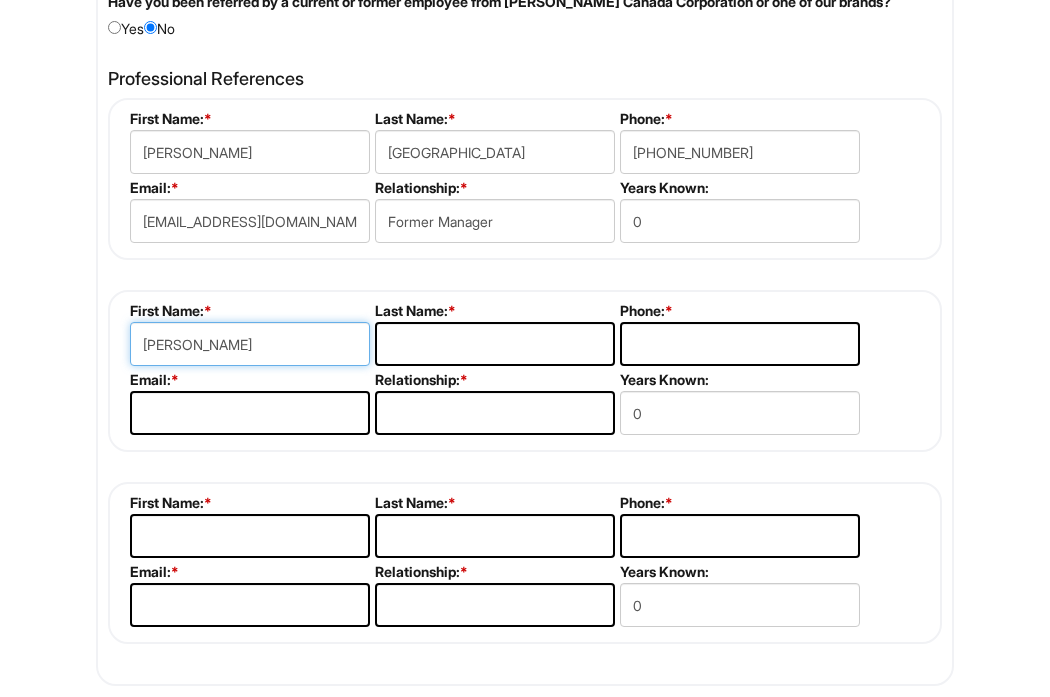 type on "[PERSON_NAME]" 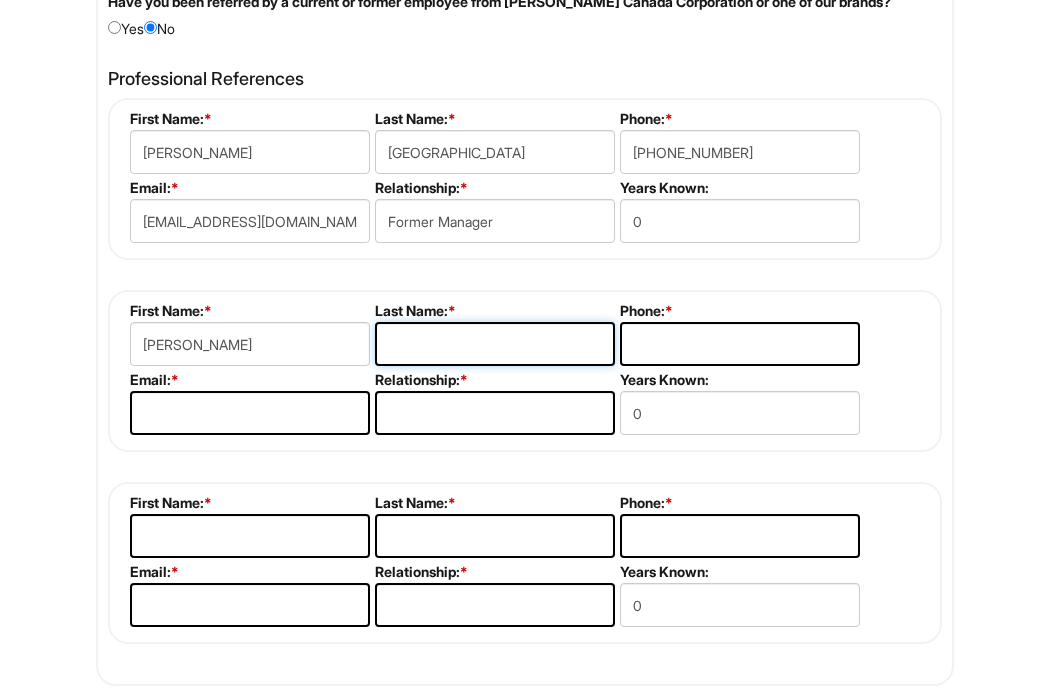 type on "C" 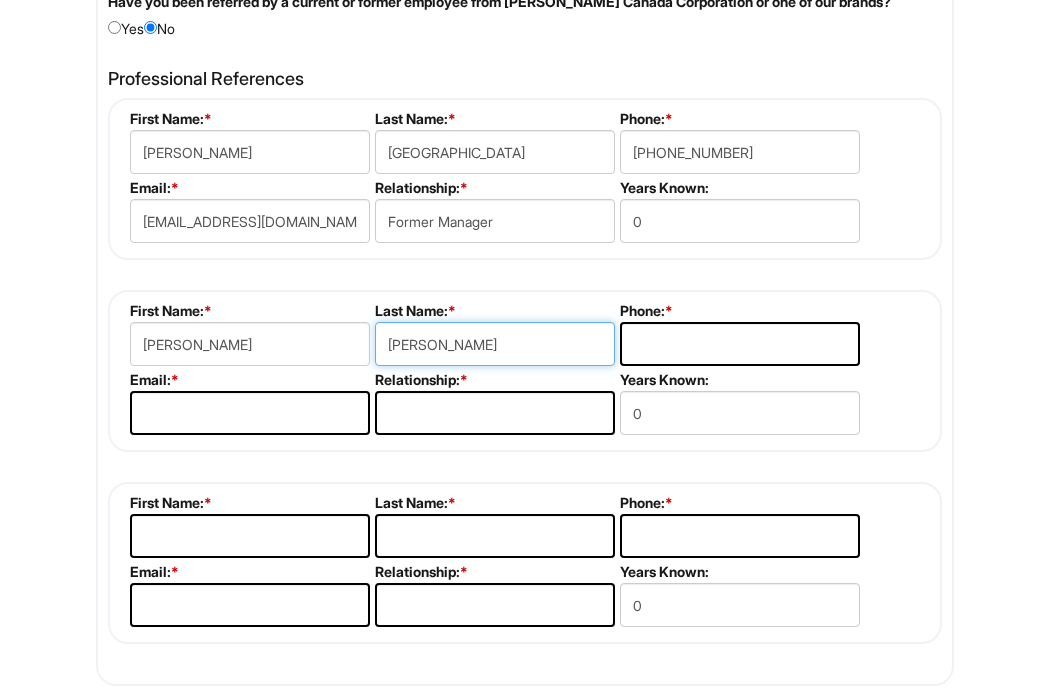 type on "[PERSON_NAME]" 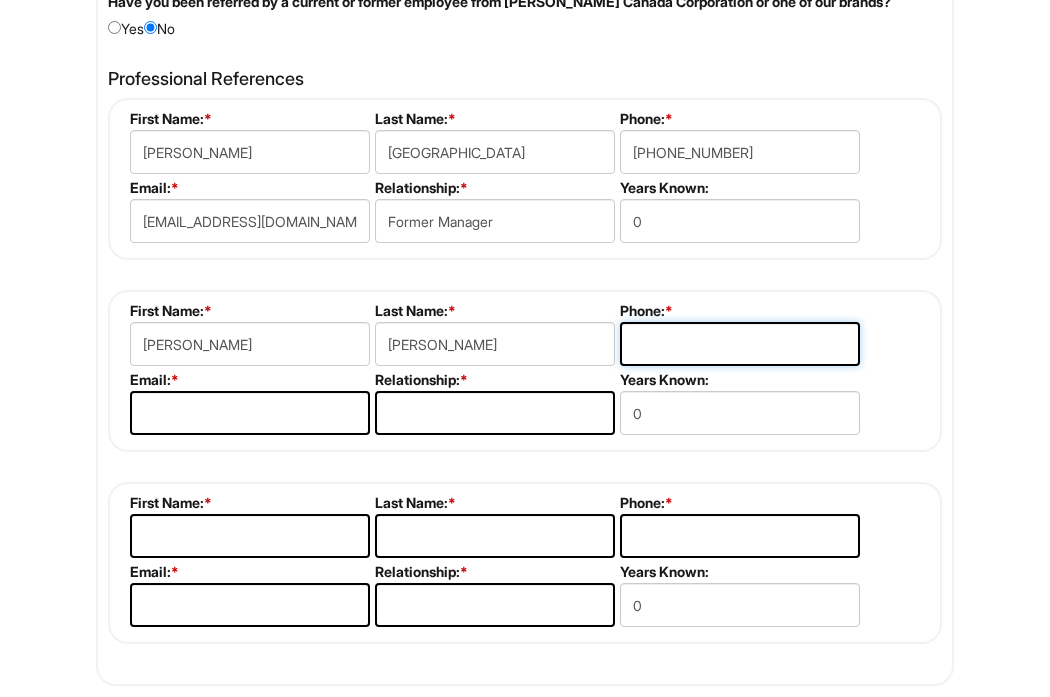 click at bounding box center (740, 344) 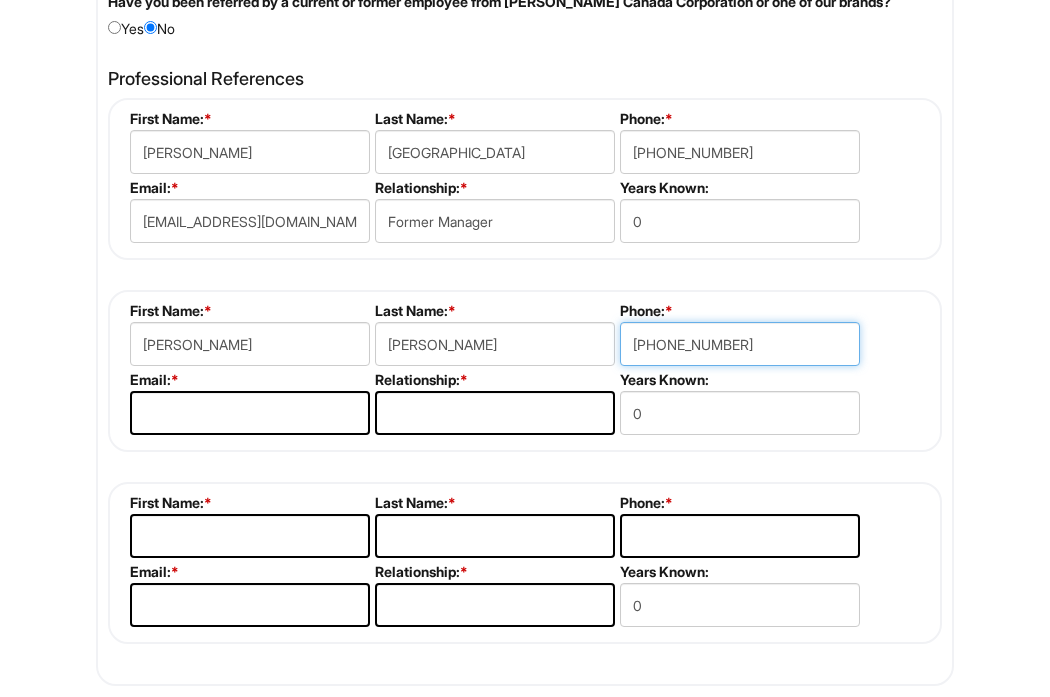 type on "[PHONE_NUMBER]" 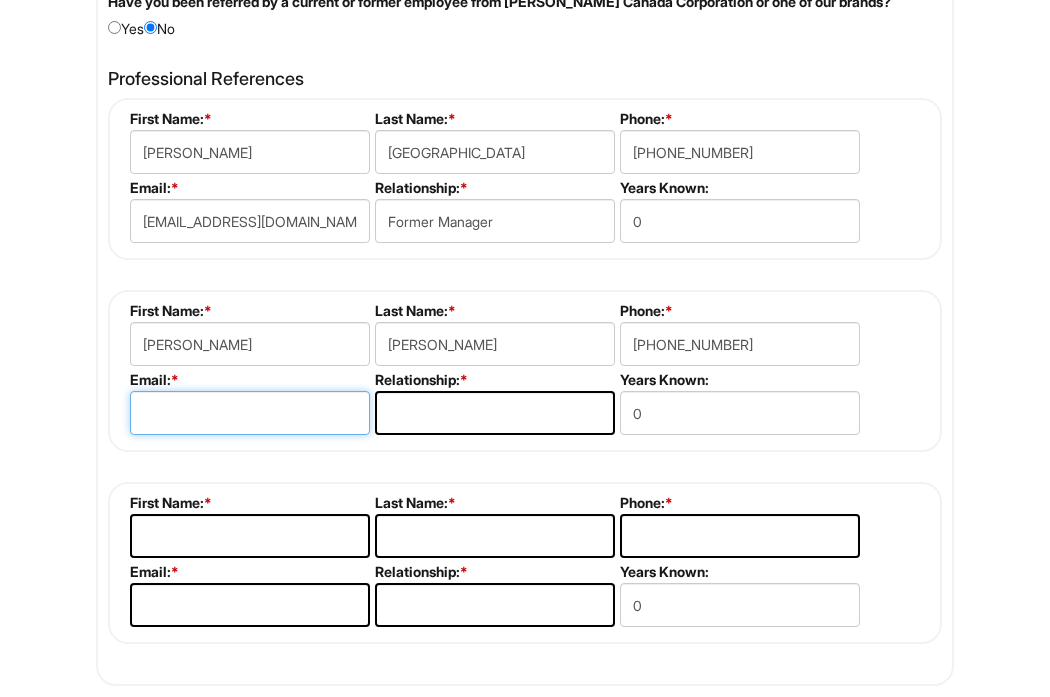 click at bounding box center [250, 413] 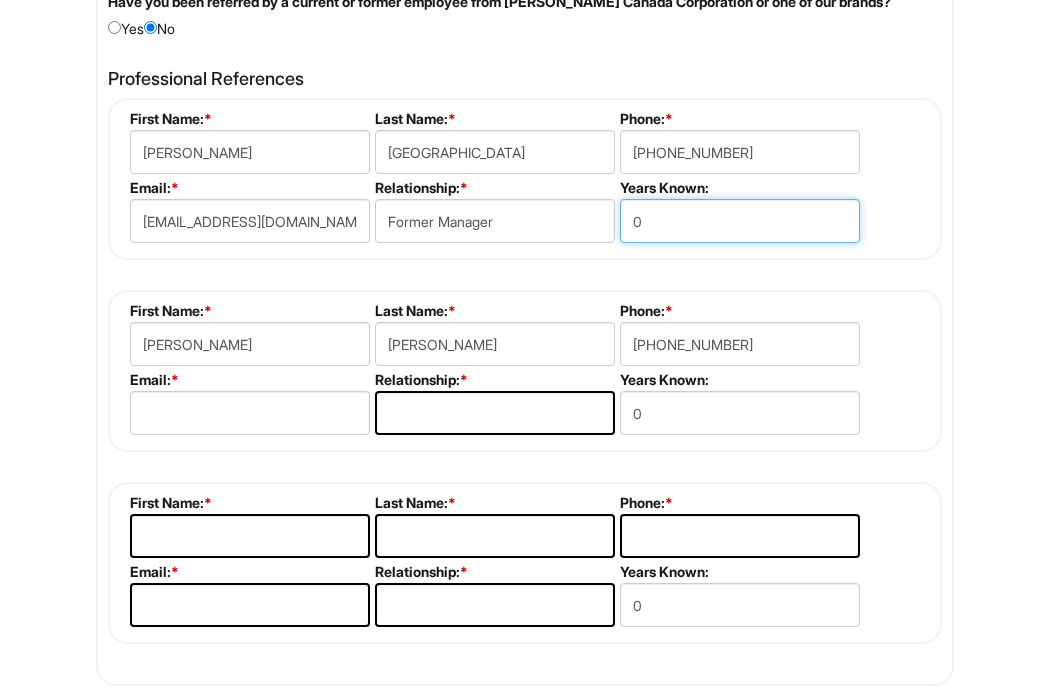 click on "0" at bounding box center (740, 221) 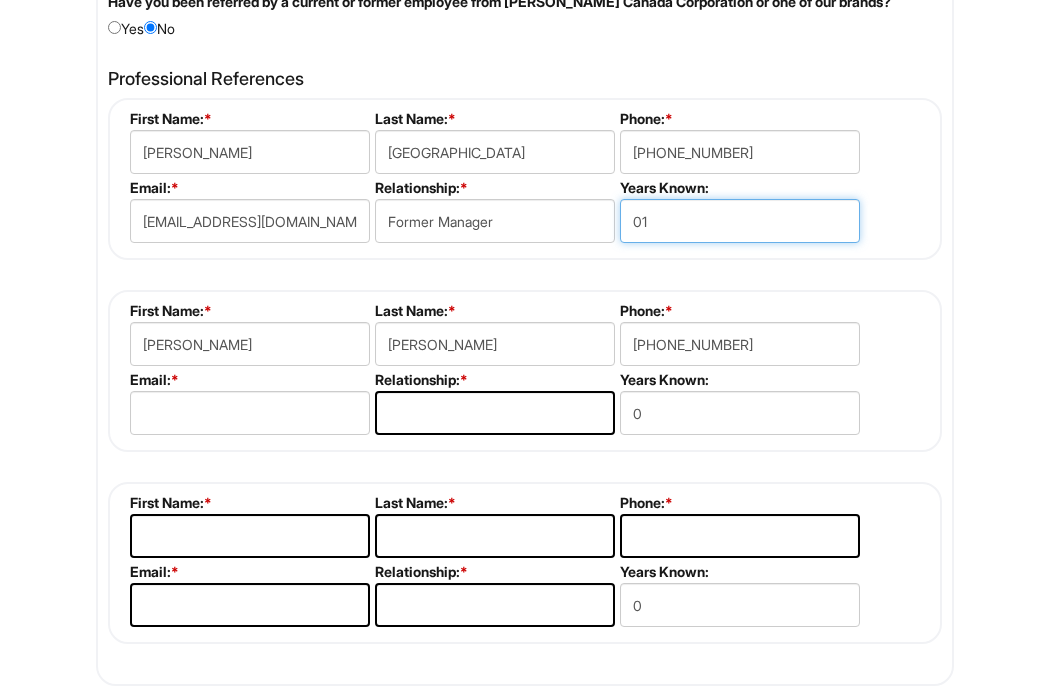 type on "0" 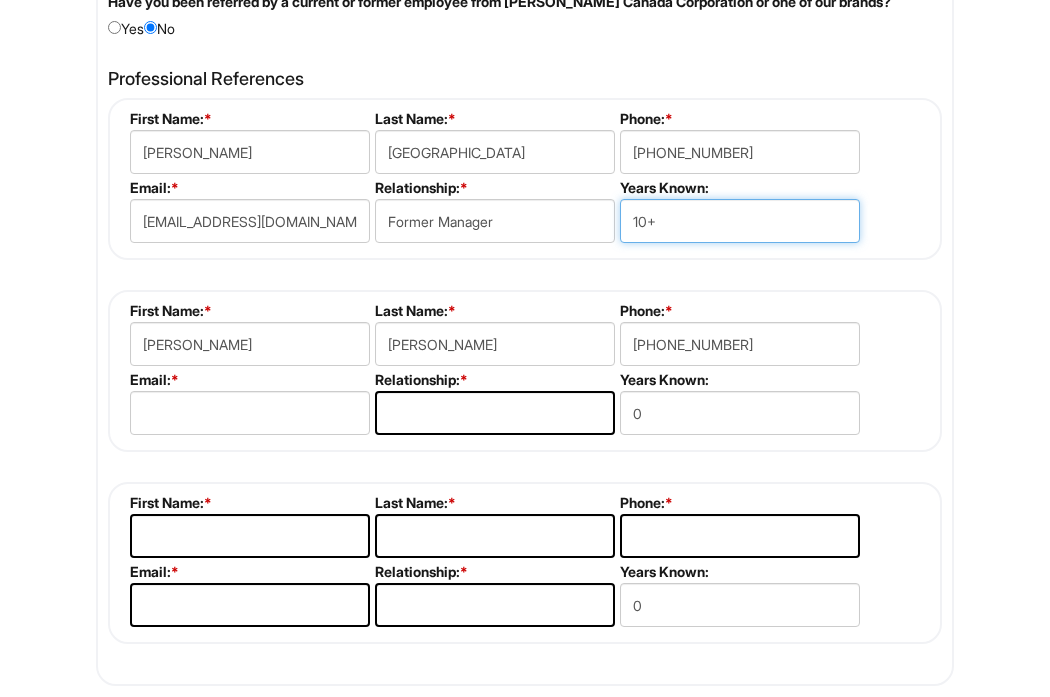 type on "10+" 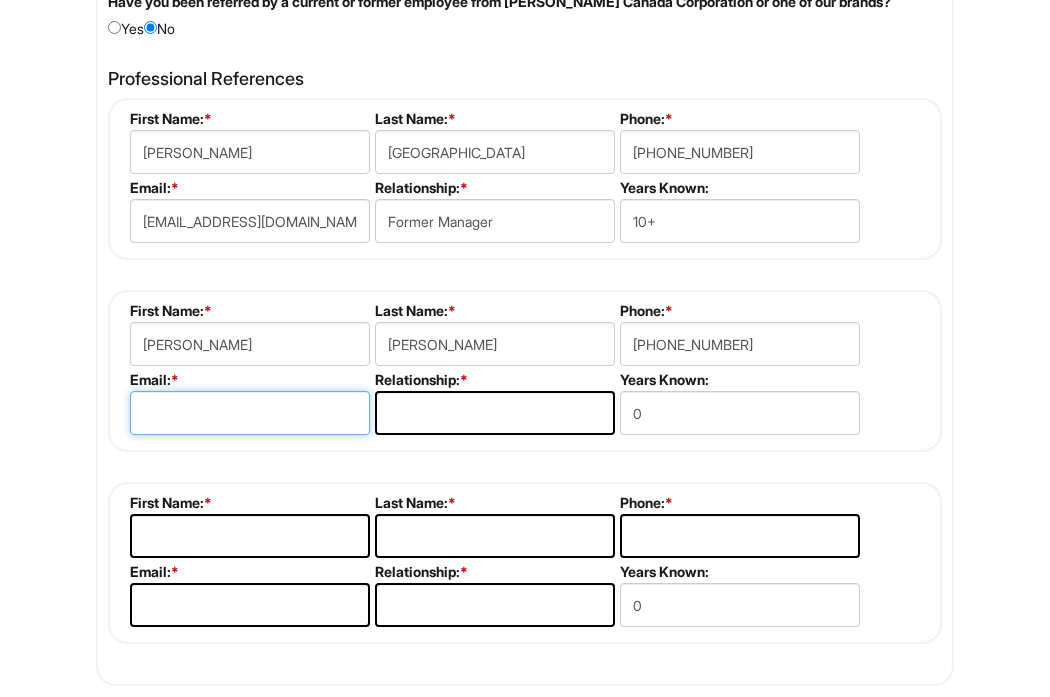 click at bounding box center (250, 413) 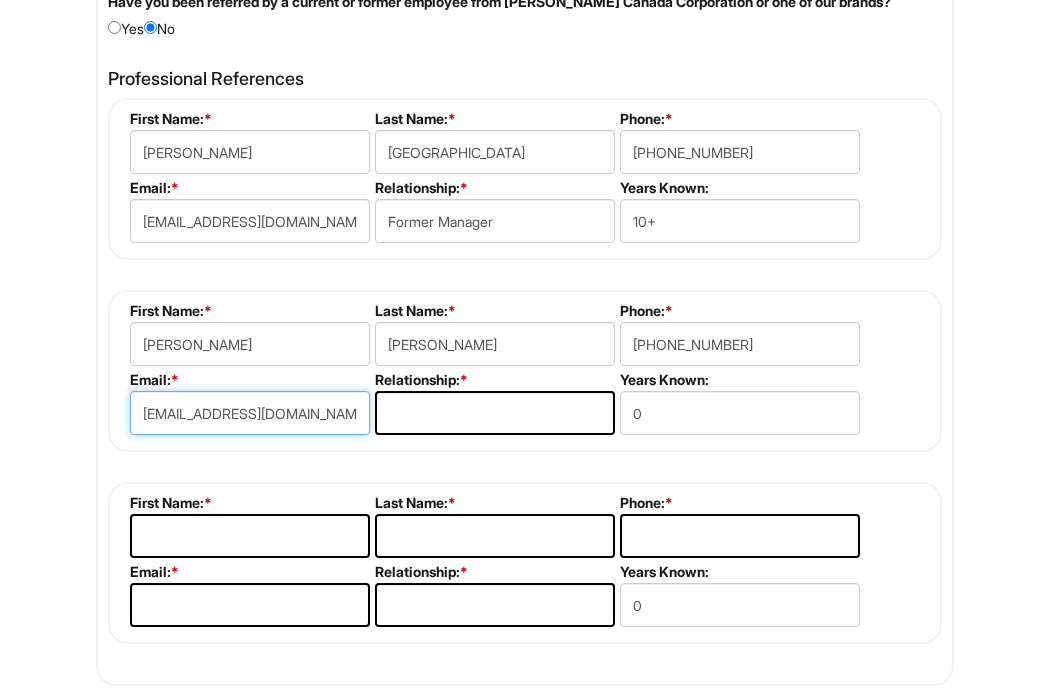 type on "[EMAIL_ADDRESS][DOMAIN_NAME]" 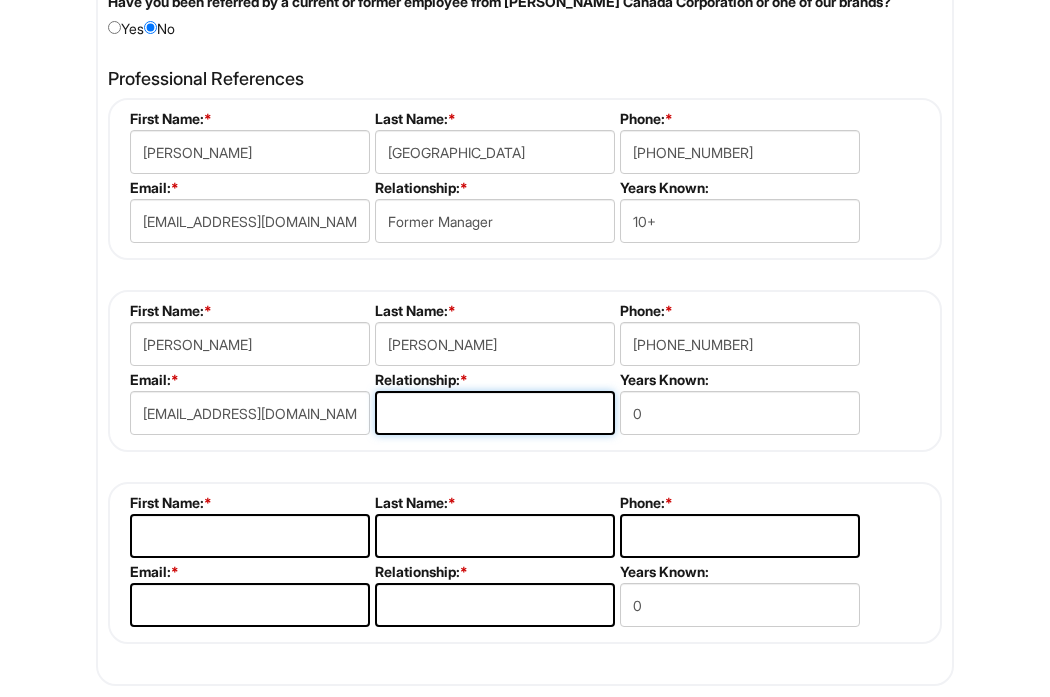 click at bounding box center [495, 413] 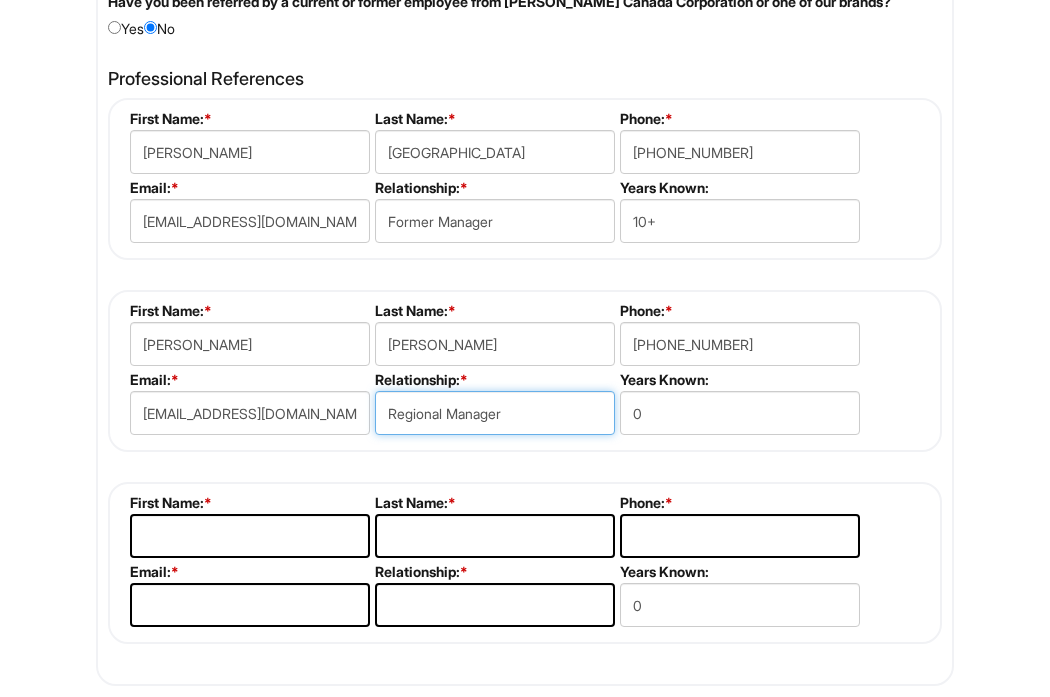 click on "Regional Manager" at bounding box center [495, 413] 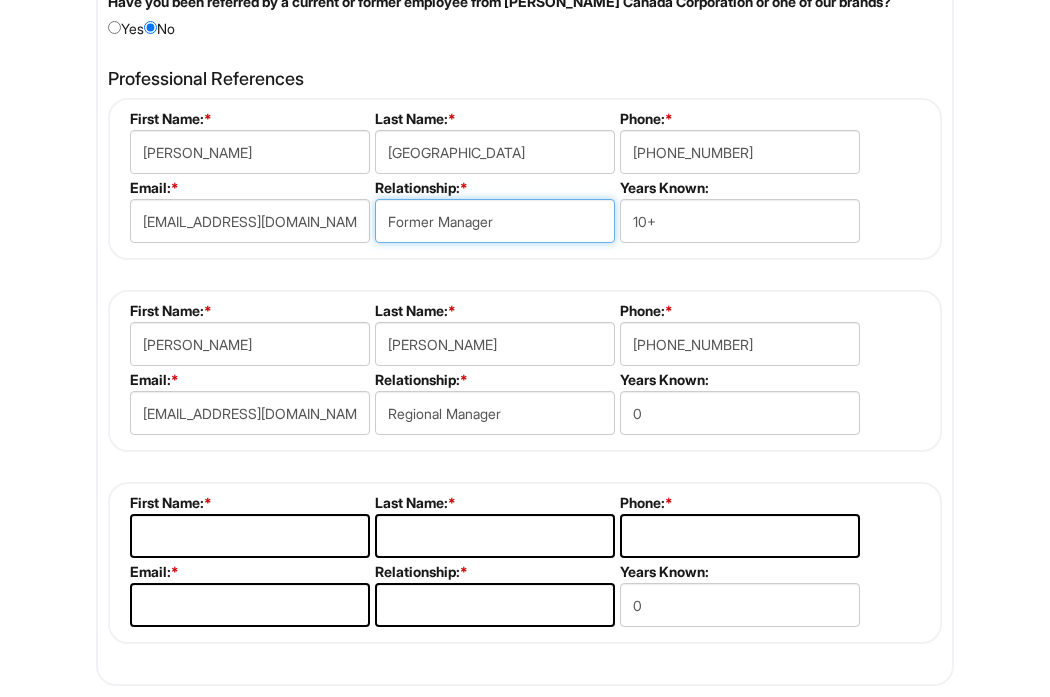 drag, startPoint x: 433, startPoint y: 204, endPoint x: 328, endPoint y: 202, distance: 105.01904 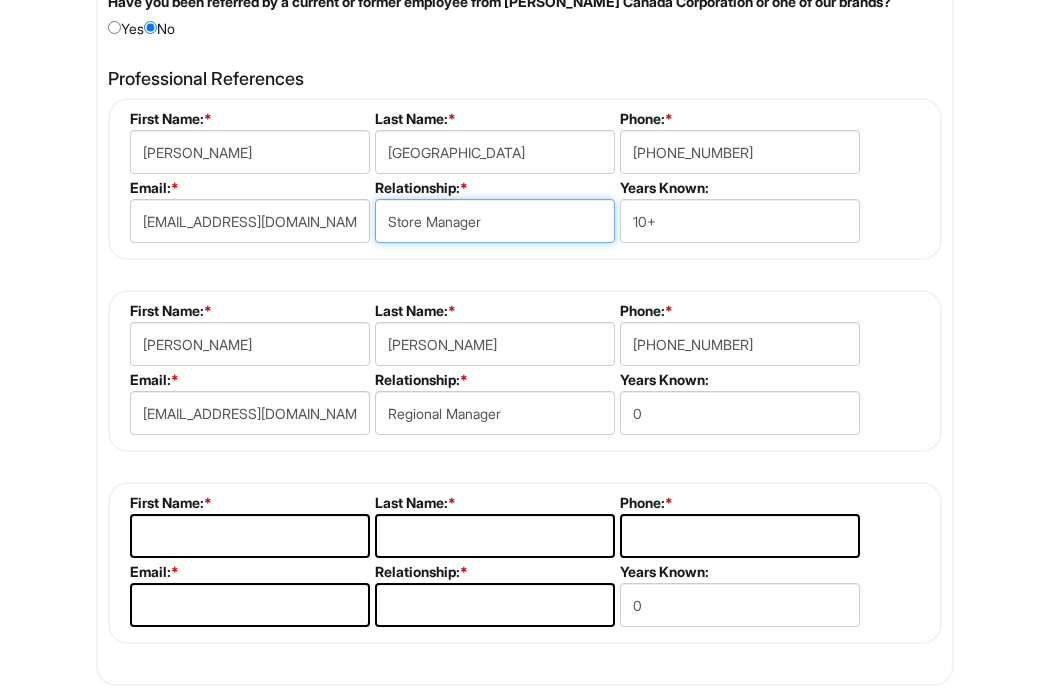 click on "Store Manager" at bounding box center [495, 221] 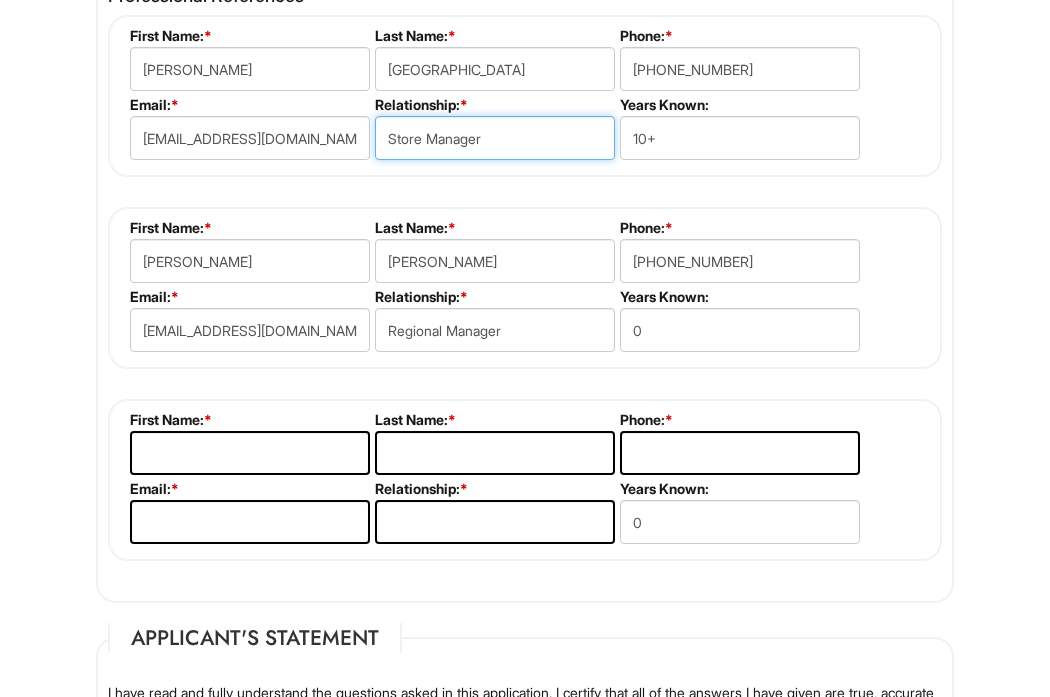 scroll, scrollTop: 2130, scrollLeft: 0, axis: vertical 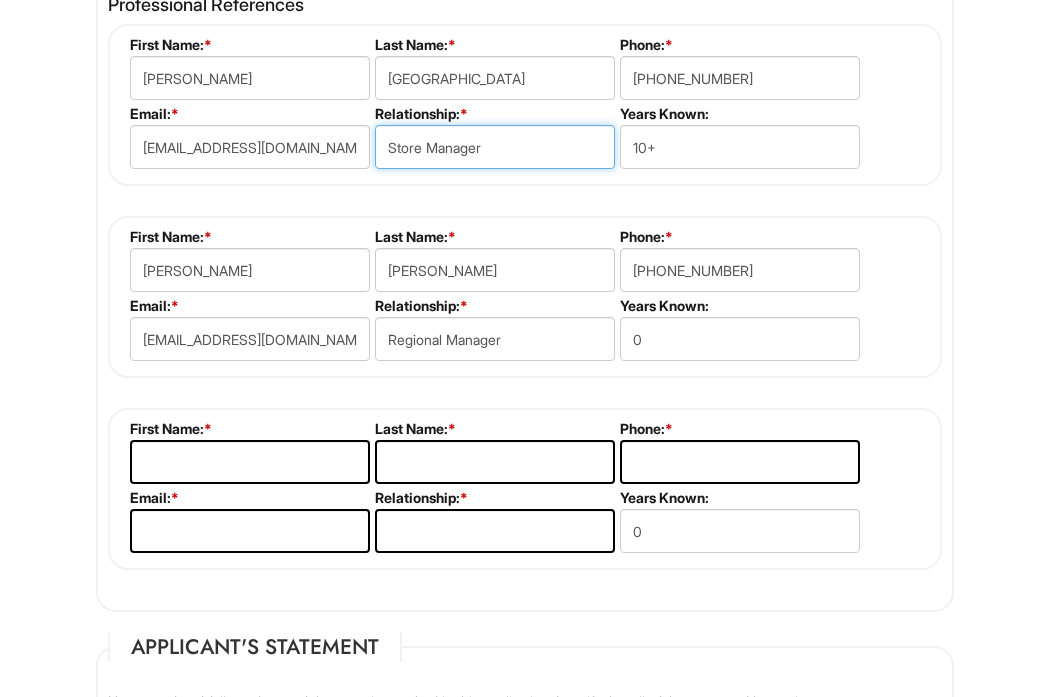 type on "Store Manager" 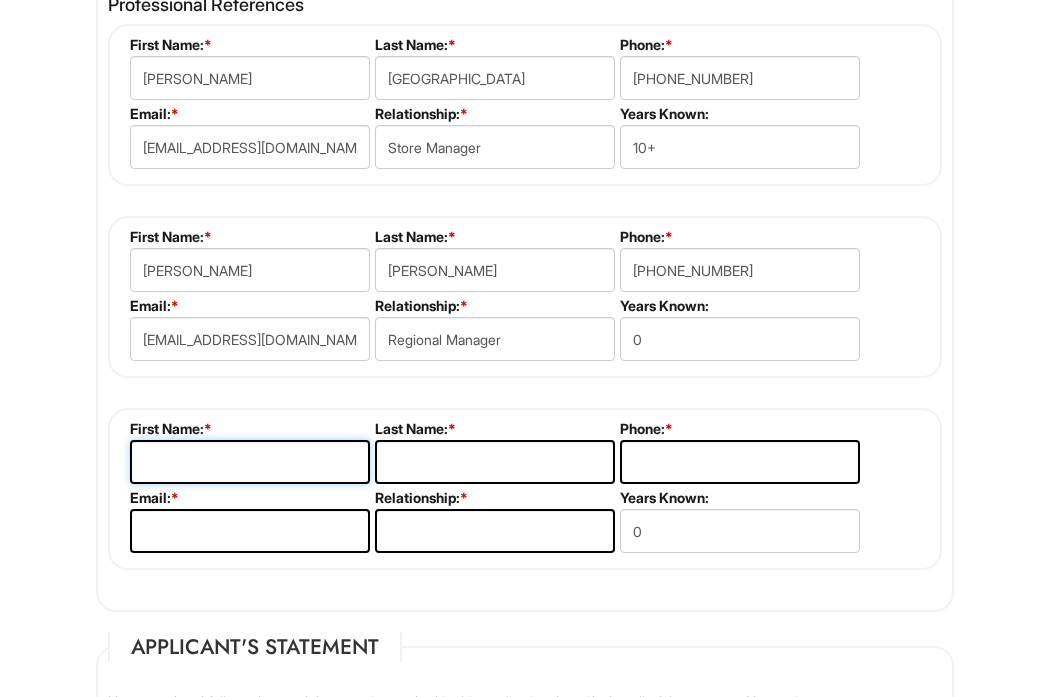 click at bounding box center (250, 462) 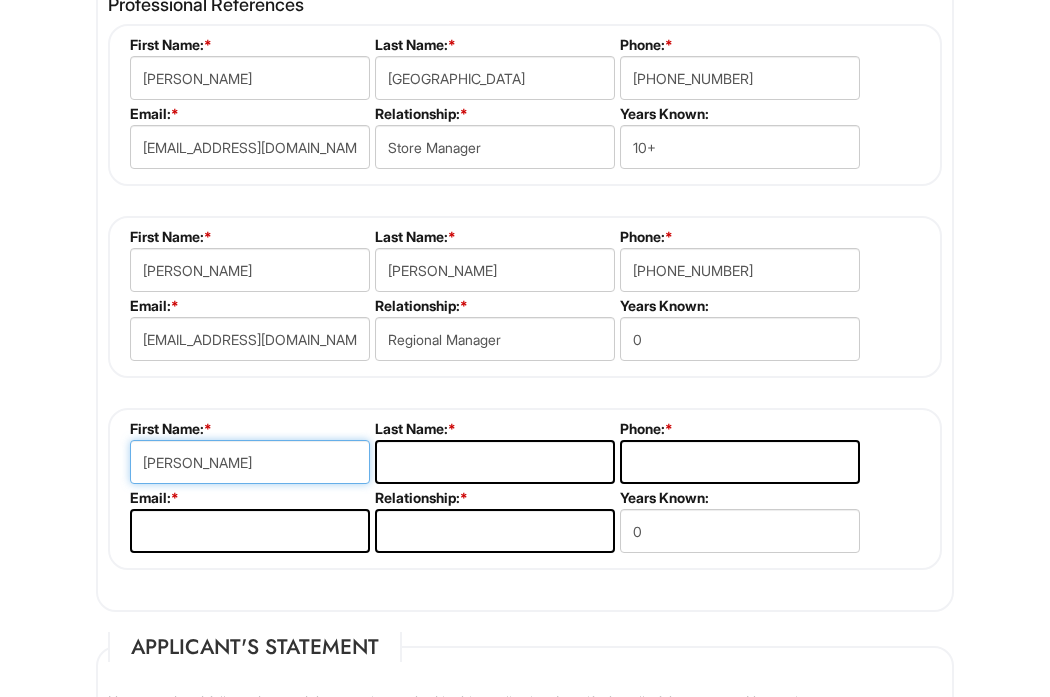 type on "[PERSON_NAME]" 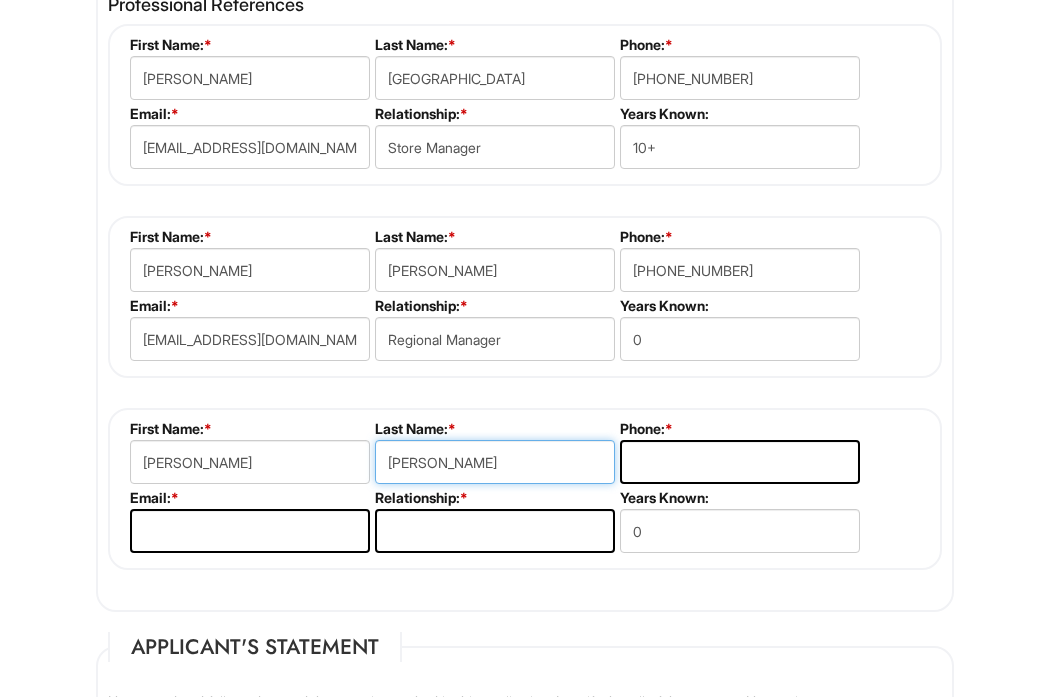 type on "[PERSON_NAME]" 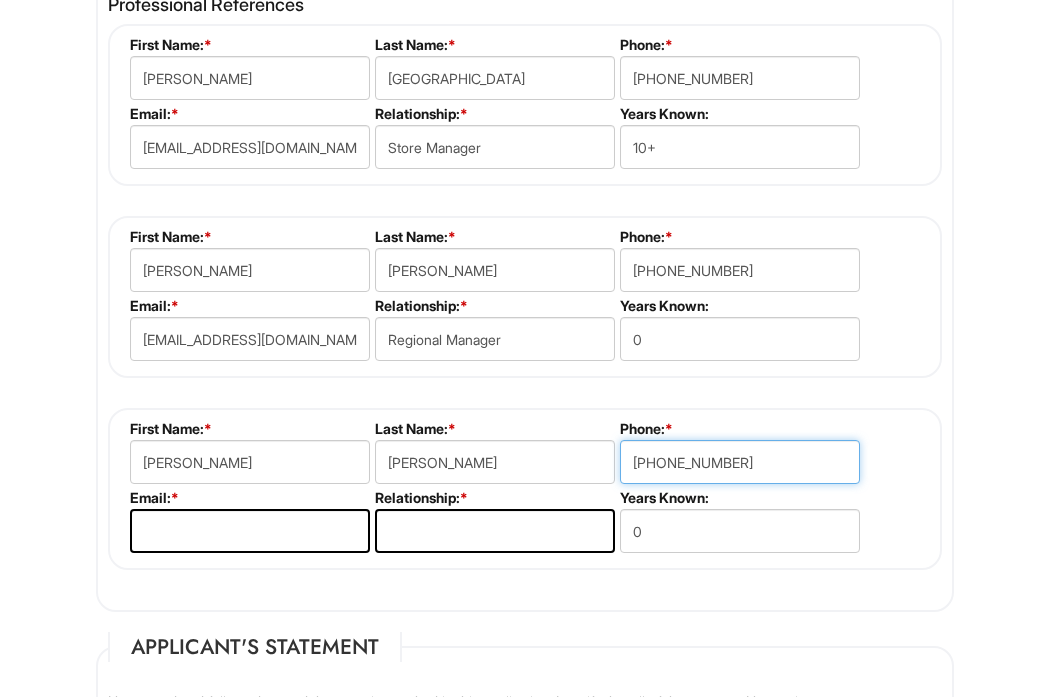 type on "[PHONE_NUMBER]" 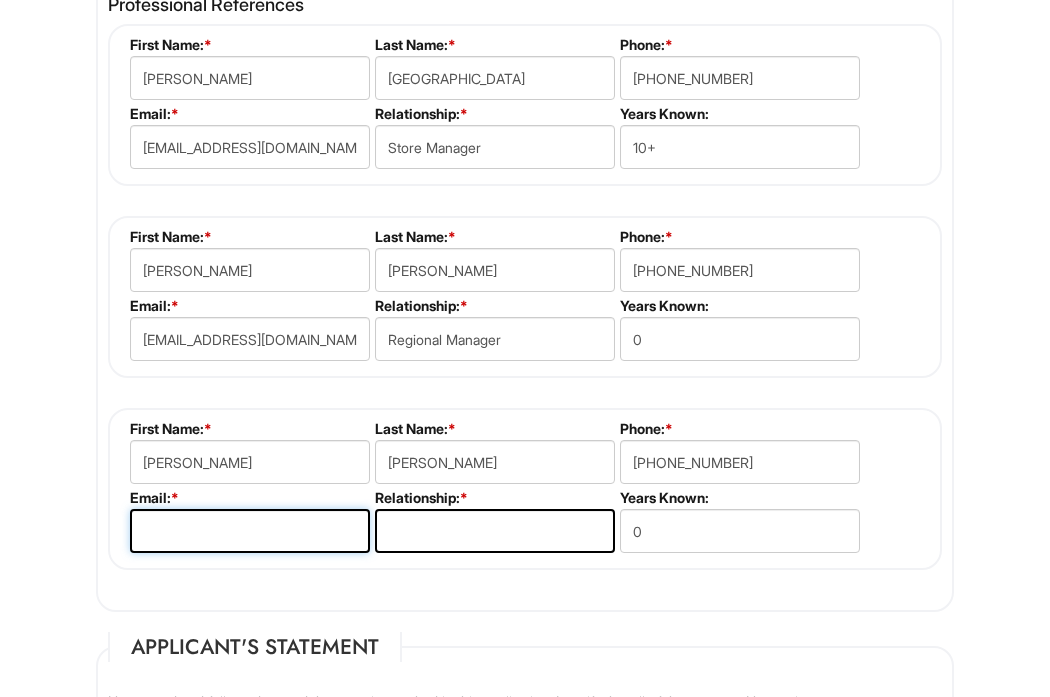 click at bounding box center (250, 531) 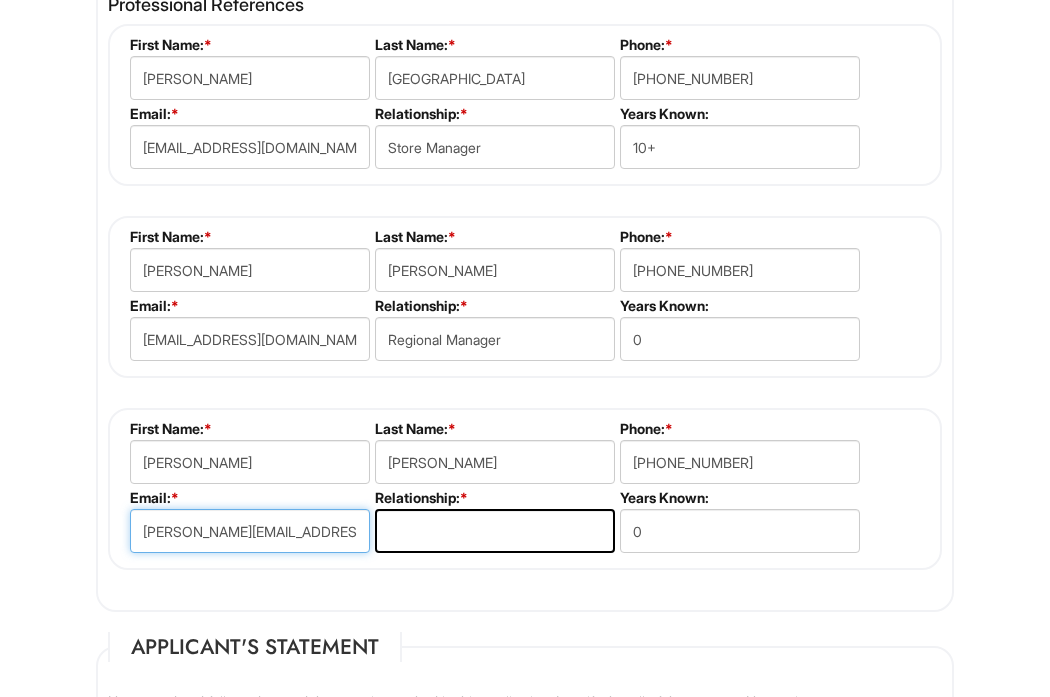 type on "[PERSON_NAME][EMAIL_ADDRESS][DOMAIN_NAME]" 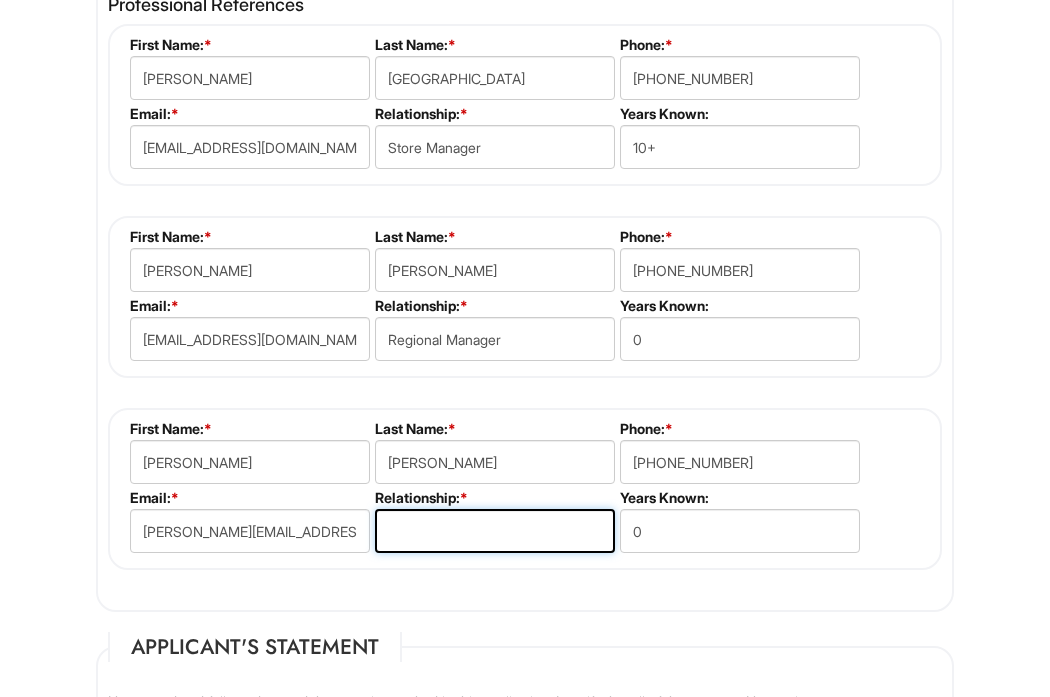 click at bounding box center [495, 531] 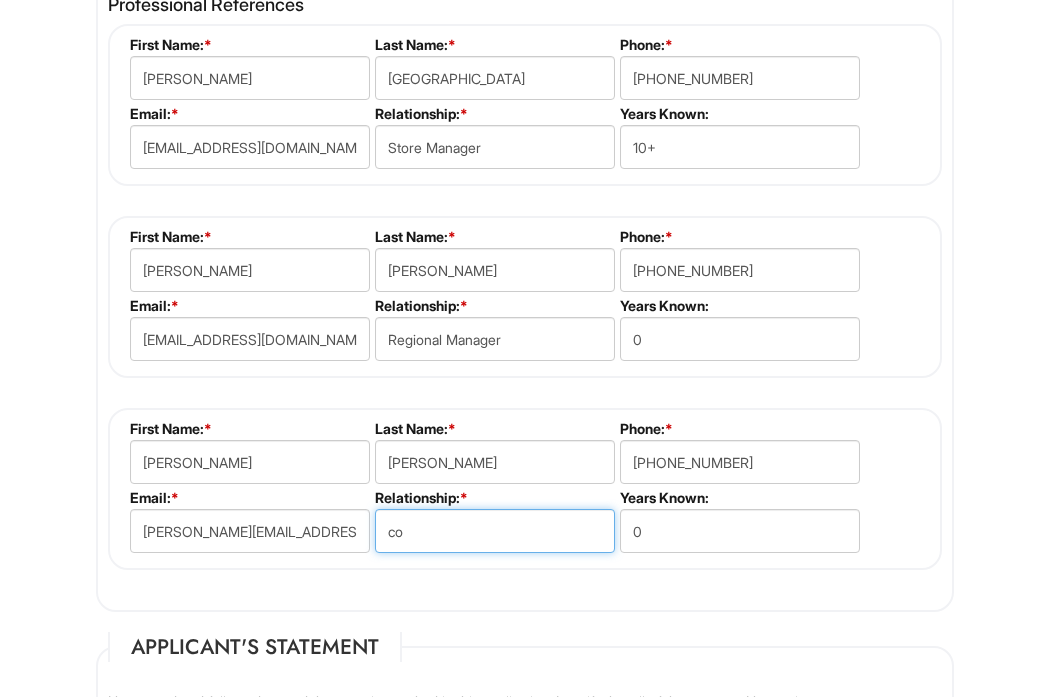 type on "c" 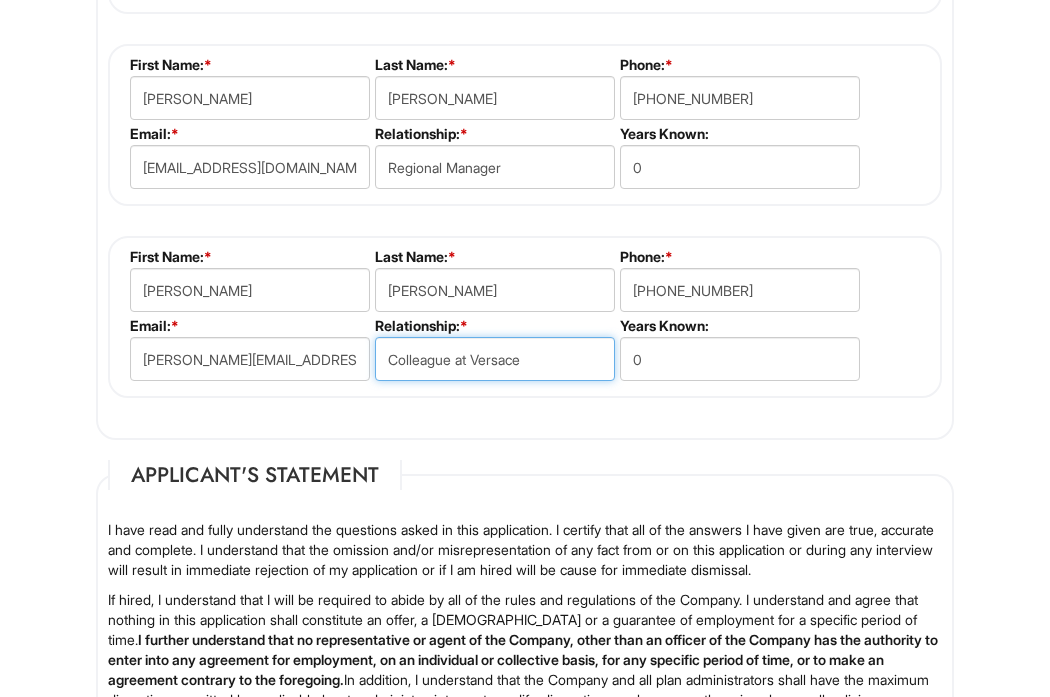 scroll, scrollTop: 2308, scrollLeft: 0, axis: vertical 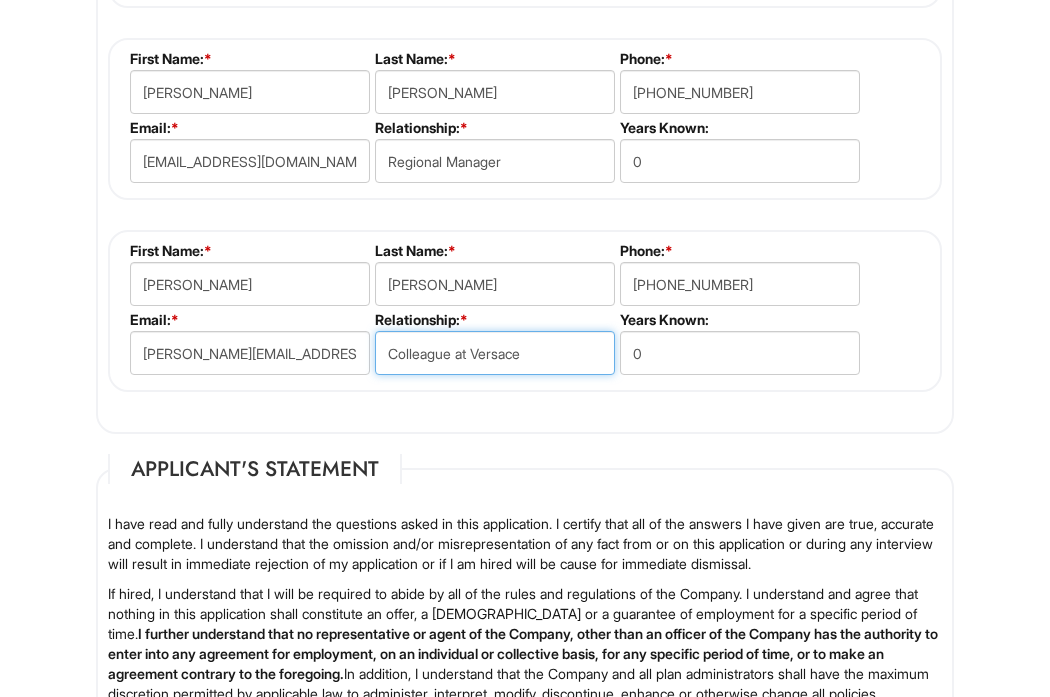 type on "Colleague at Versace" 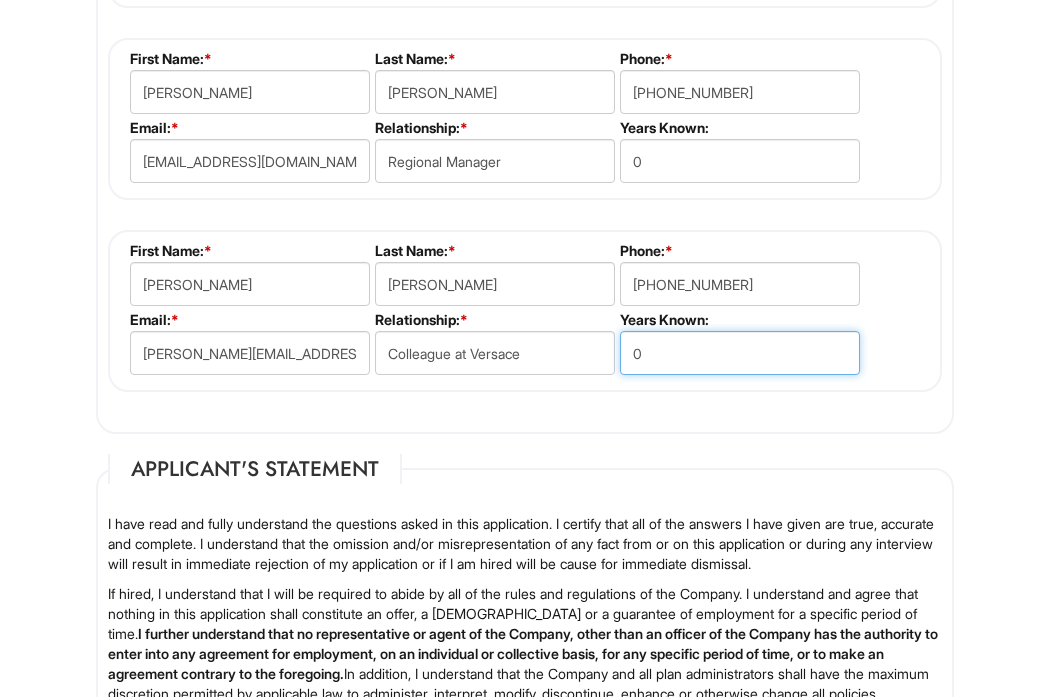 click on "0" at bounding box center (740, 353) 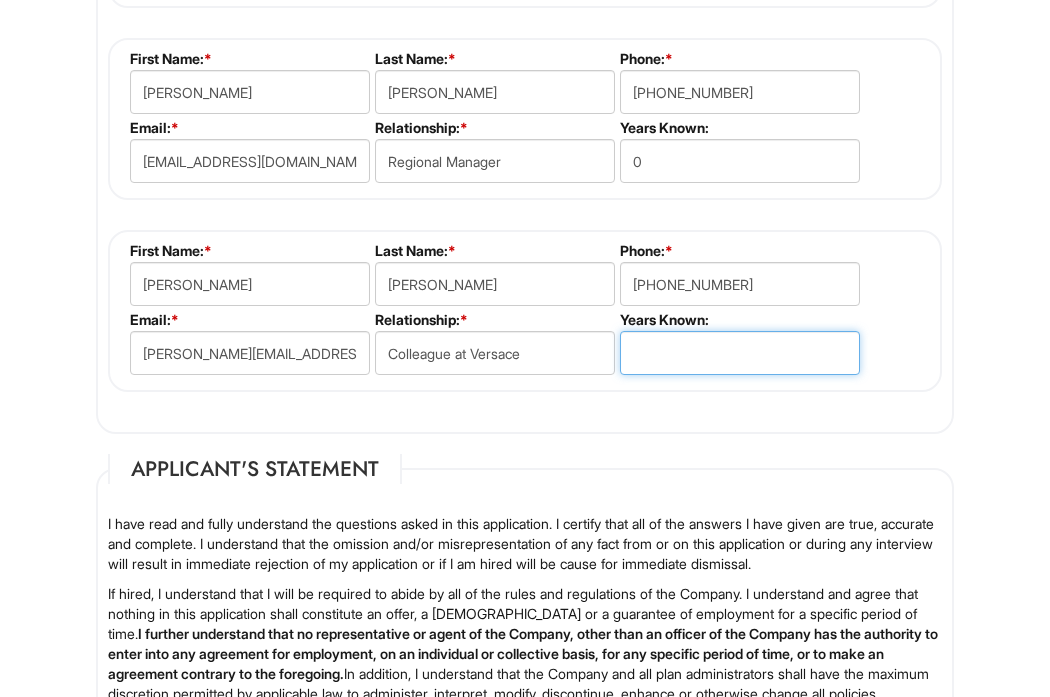 type on "8" 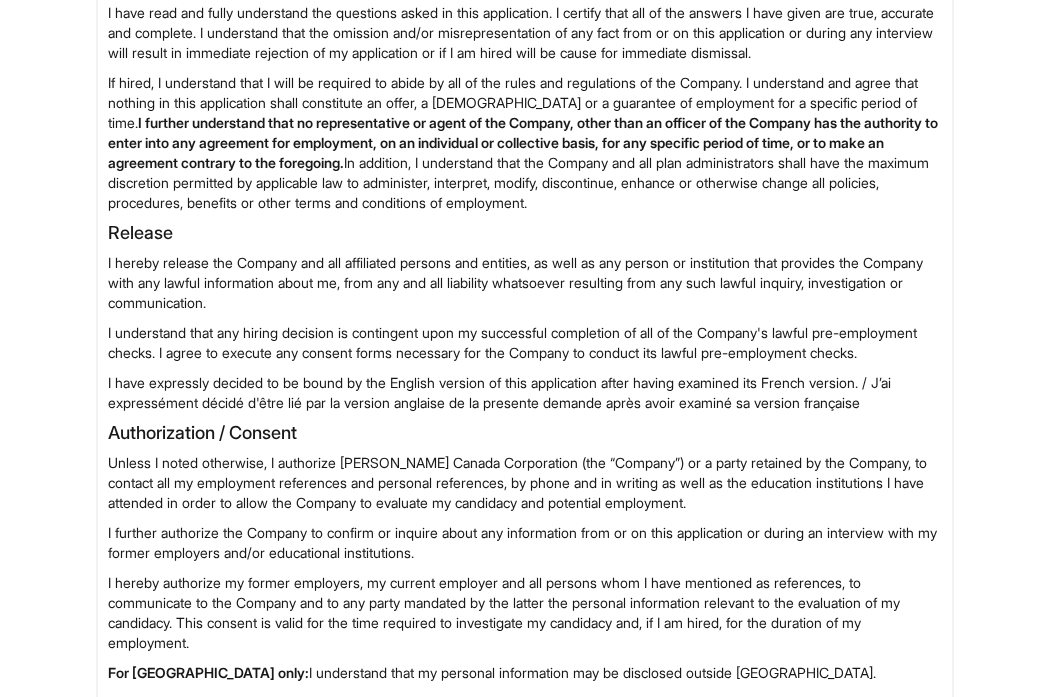scroll, scrollTop: 3217, scrollLeft: 0, axis: vertical 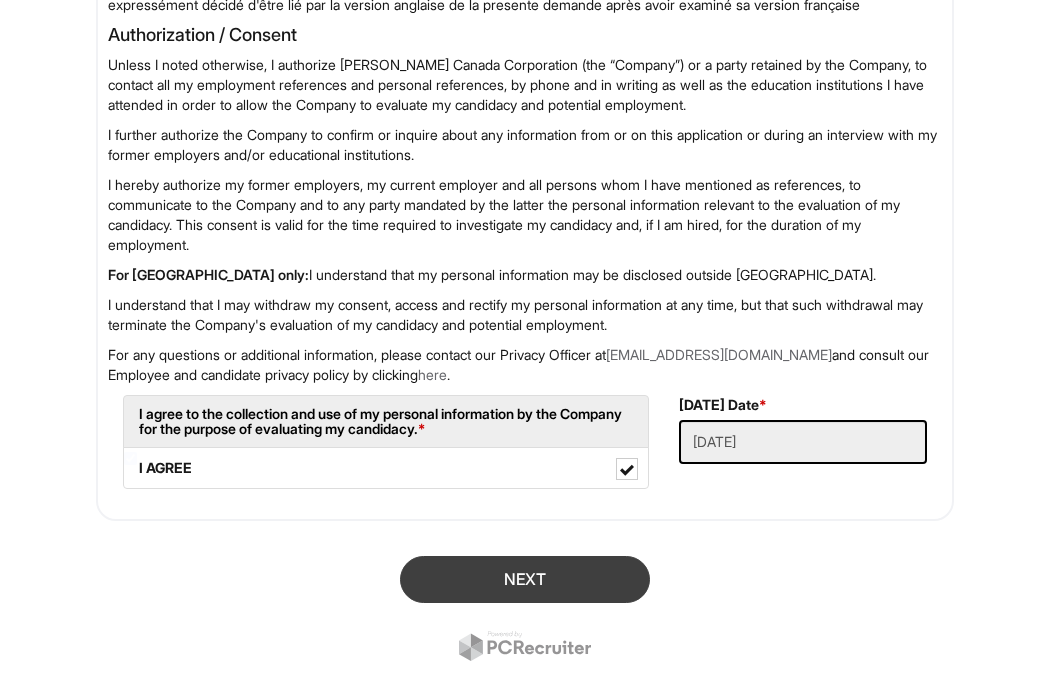 type on "7" 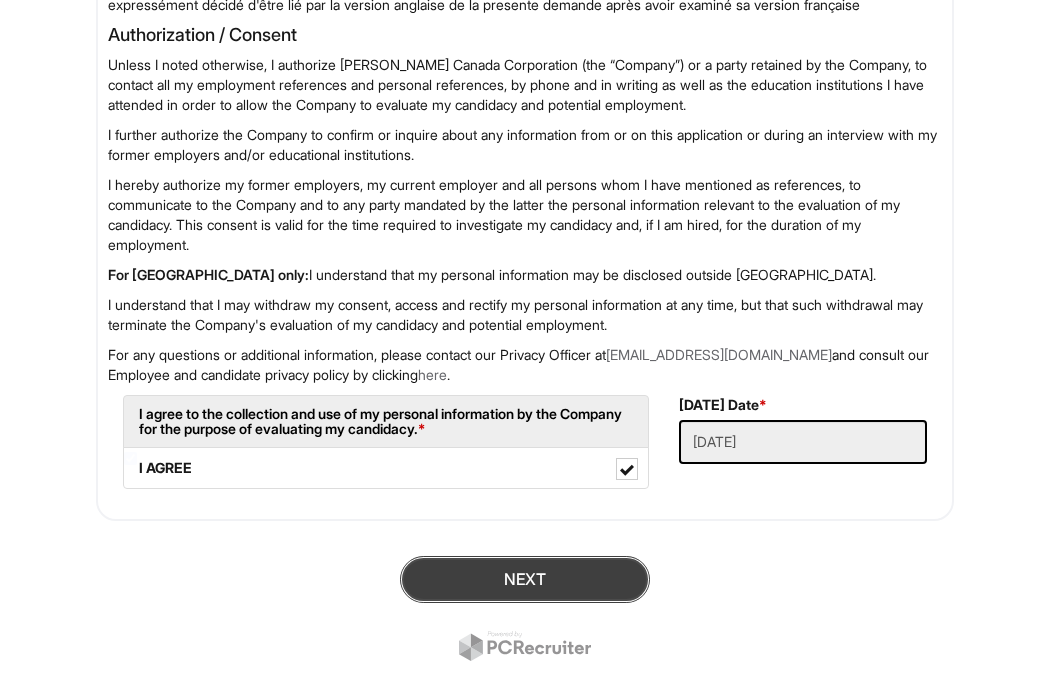 click on "Next" at bounding box center [525, 579] 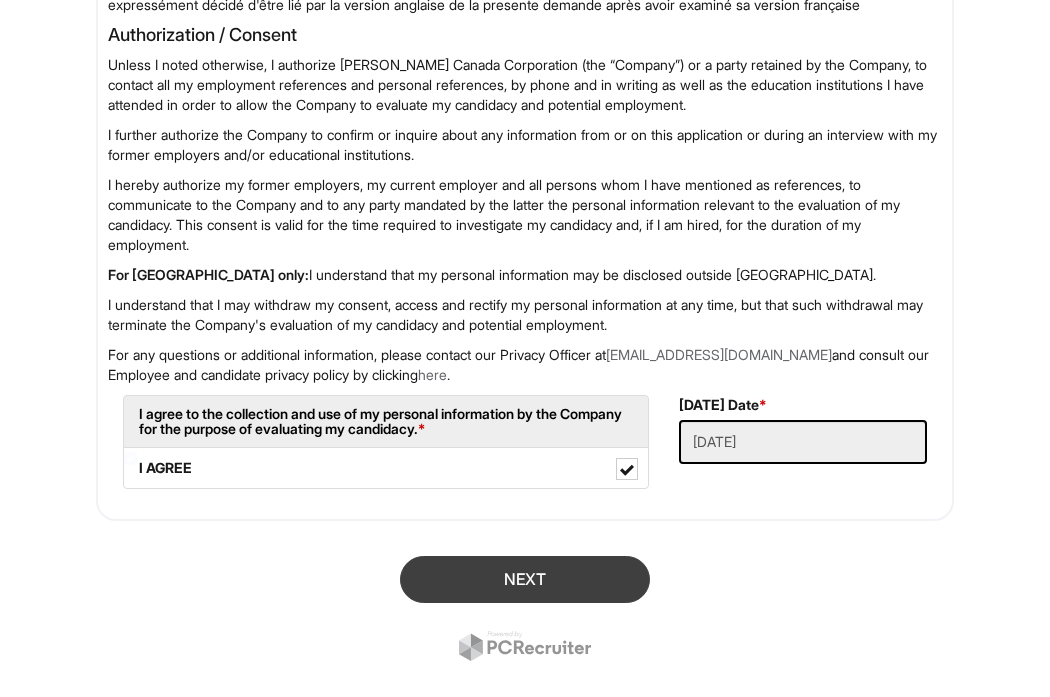 scroll, scrollTop: 131, scrollLeft: 0, axis: vertical 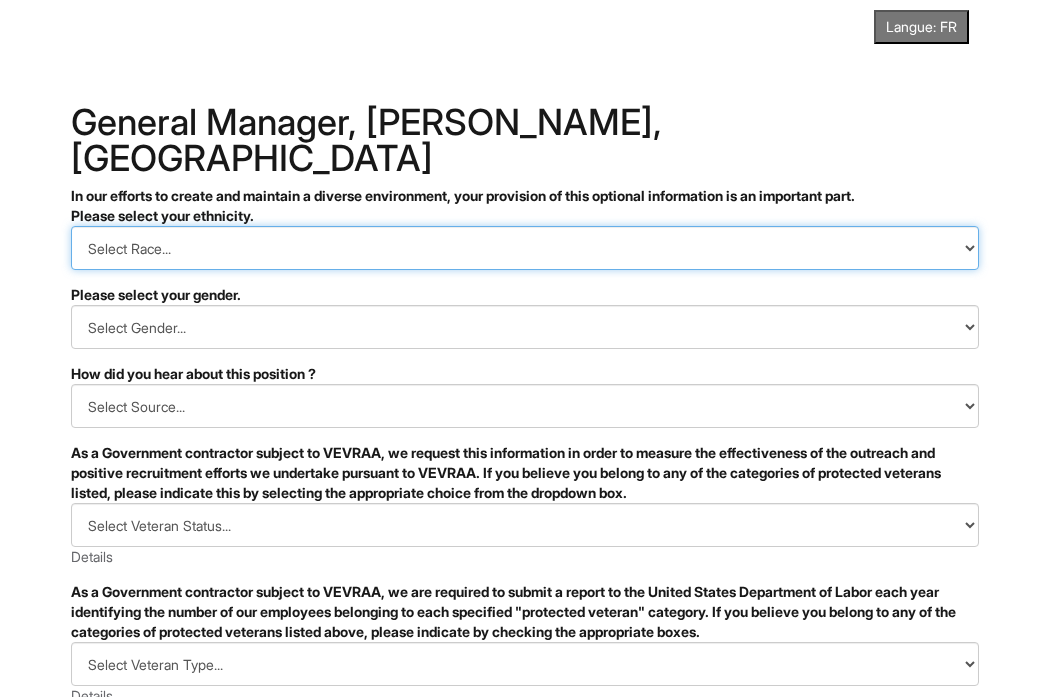 click on "Select Race... Hispanic or Latino White (Not Hispanic or Latino) Black or African American (Not Hispanic or Latino) Native Hawaiian or Pacific Islander (Not Hispanic or Latino) Asian (Not Hispanic or Latino) Native American or Alaska Native (Not Hispanic or Latino) Two or More Races (Not Hispanic or Latino) I Choose Not to Self Identify Race/Ethnicity" at bounding box center (525, 248) 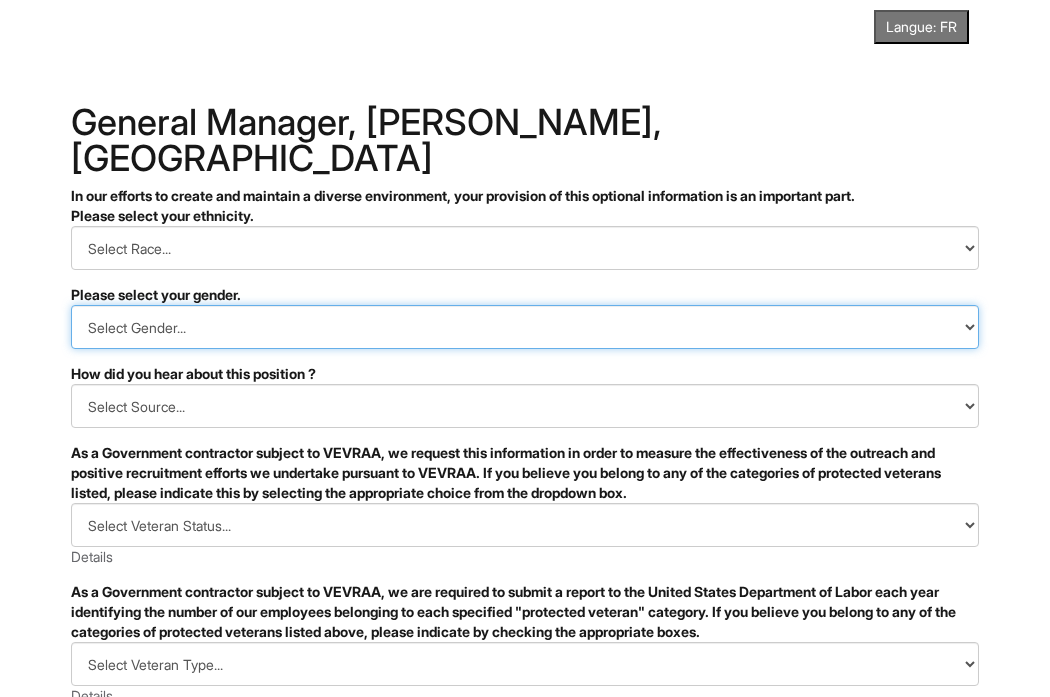 click on "Select Gender... Male Female I Choose Not to Self Identify Gender" at bounding box center [525, 327] 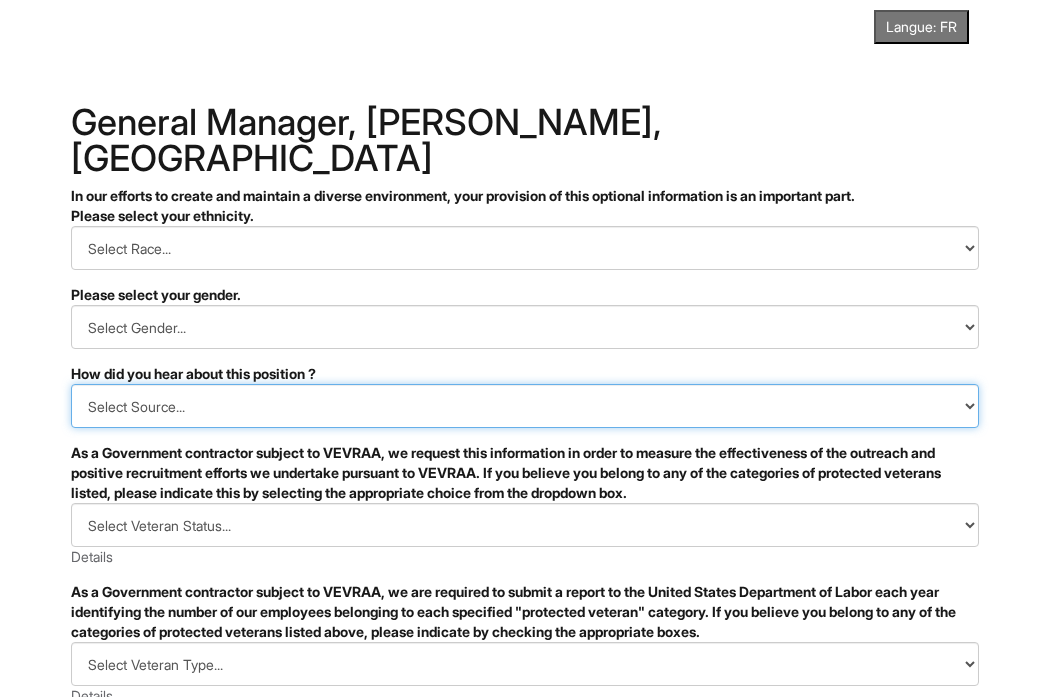 click on "Select Source... CareerBuilder Indeed LinkedIn Monster Referral" at bounding box center (525, 406) 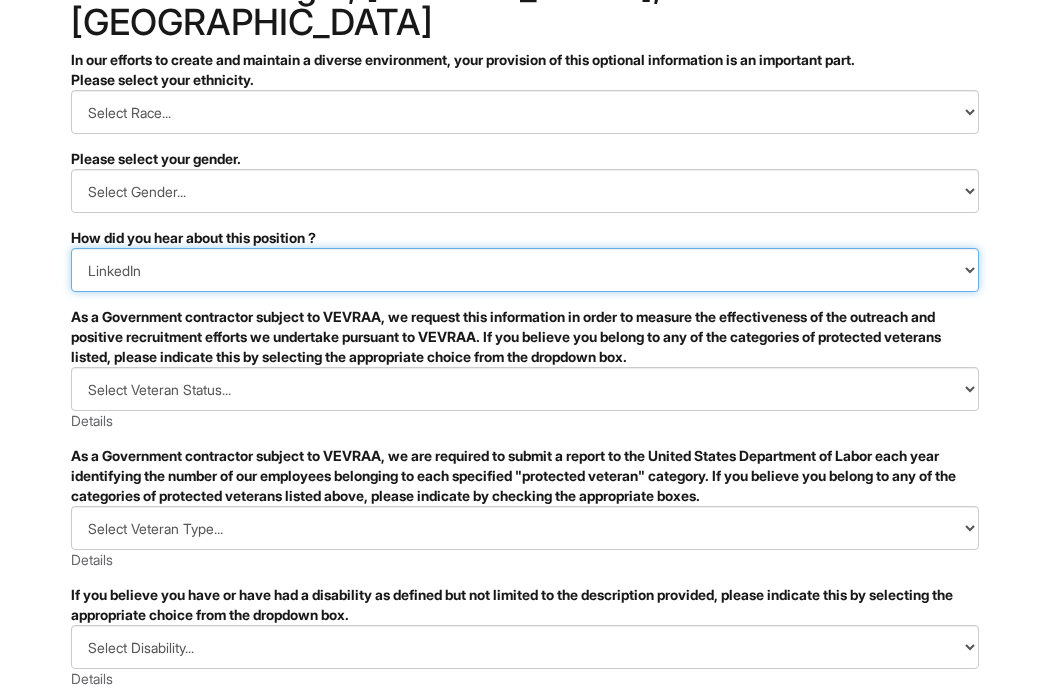 scroll, scrollTop: 139, scrollLeft: 0, axis: vertical 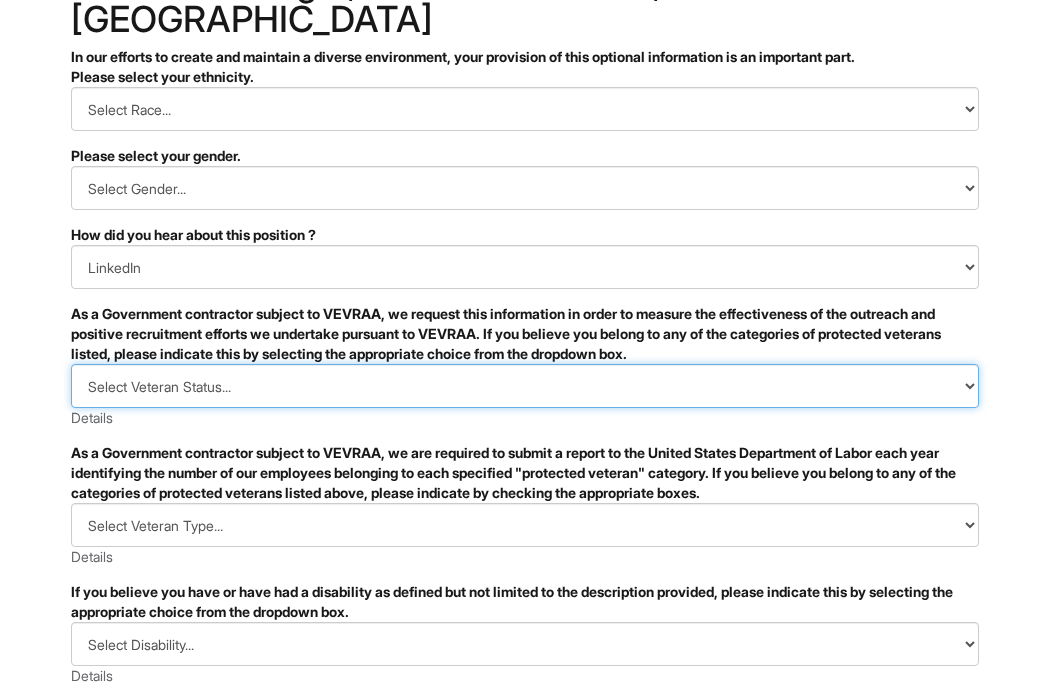 click on "Select Veteran Status... I IDENTIFY AS ONE OR MORE OF THE CLASSIFICATIONS OF PROTECTED VETERANS LISTED I AM NOT A PROTECTED VETERAN I PREFER NOT TO ANSWER" at bounding box center (525, 386) 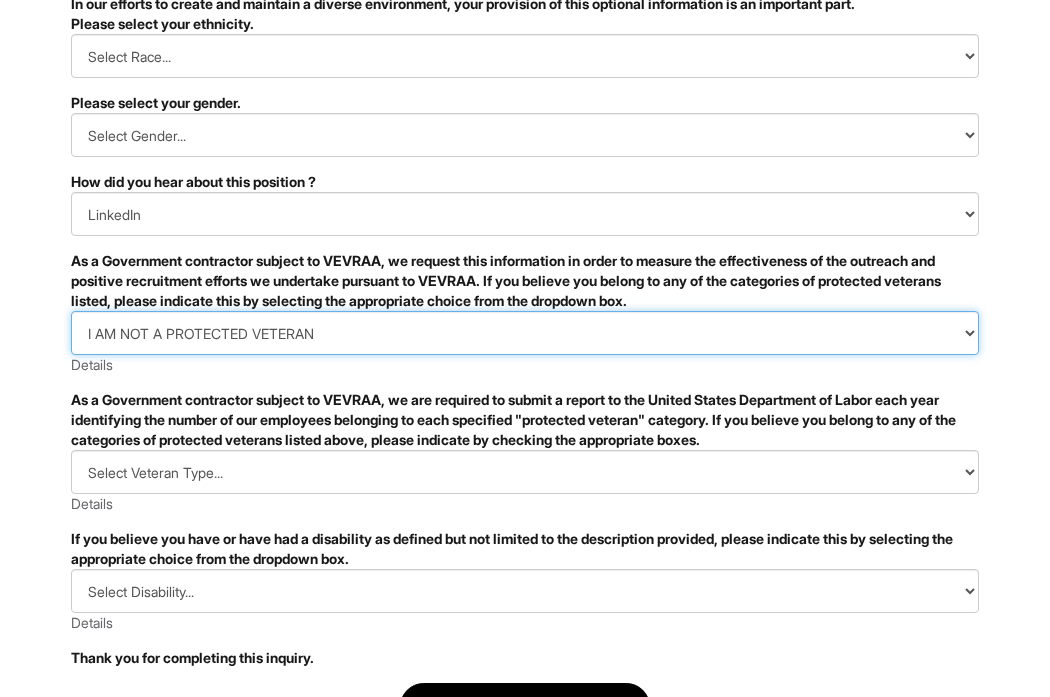 scroll, scrollTop: 214, scrollLeft: 0, axis: vertical 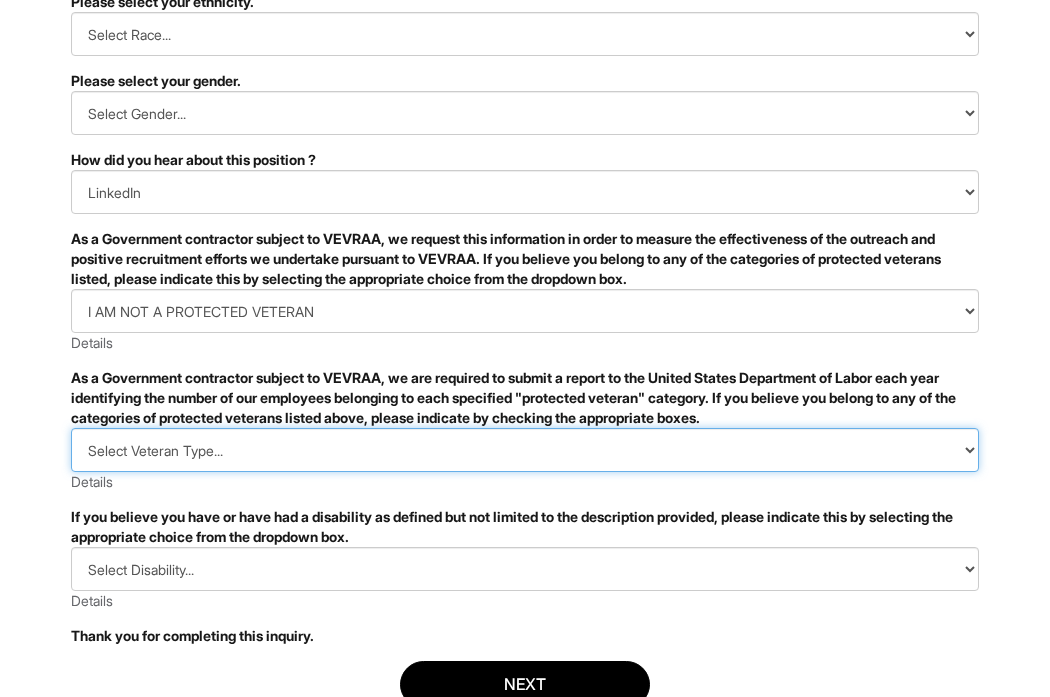 click on "Select Veteran Type... DISABLED VETERAN RECENTLY SEPARATED VETERAN ACTIVE WARTIME OR CAMPAIGN BADGE VETERAN ARMED FORCES SERVICE MEDAL VETERAN I am a protected veteran, but I choose not to self-identify the classifications to which I belong I am NOT a protected veteran" at bounding box center (525, 450) 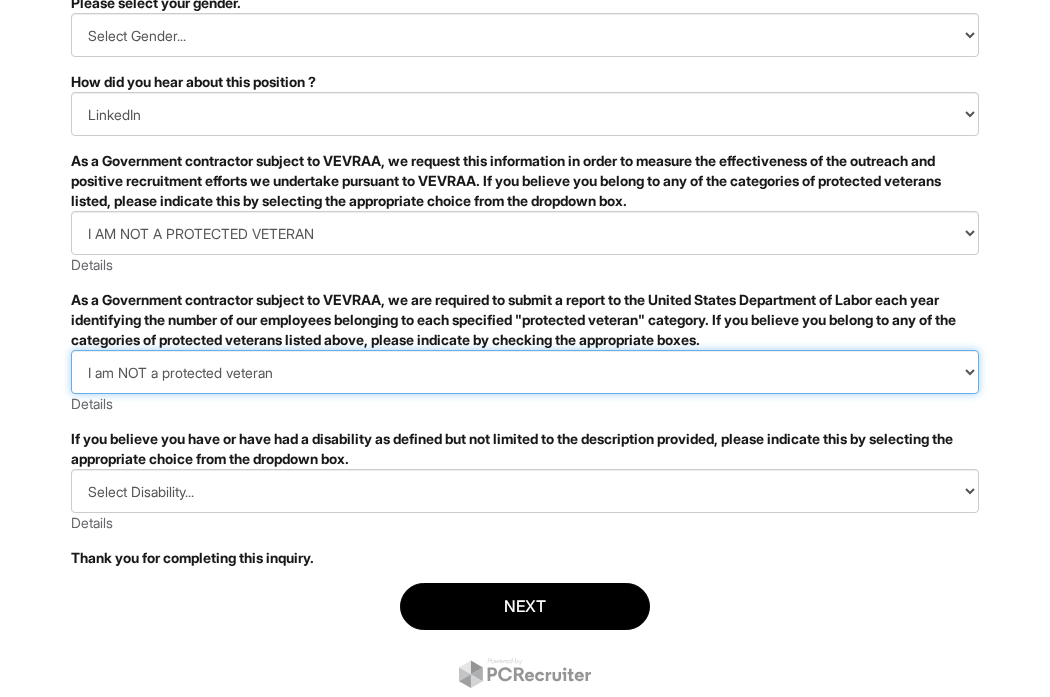 scroll, scrollTop: 303, scrollLeft: 0, axis: vertical 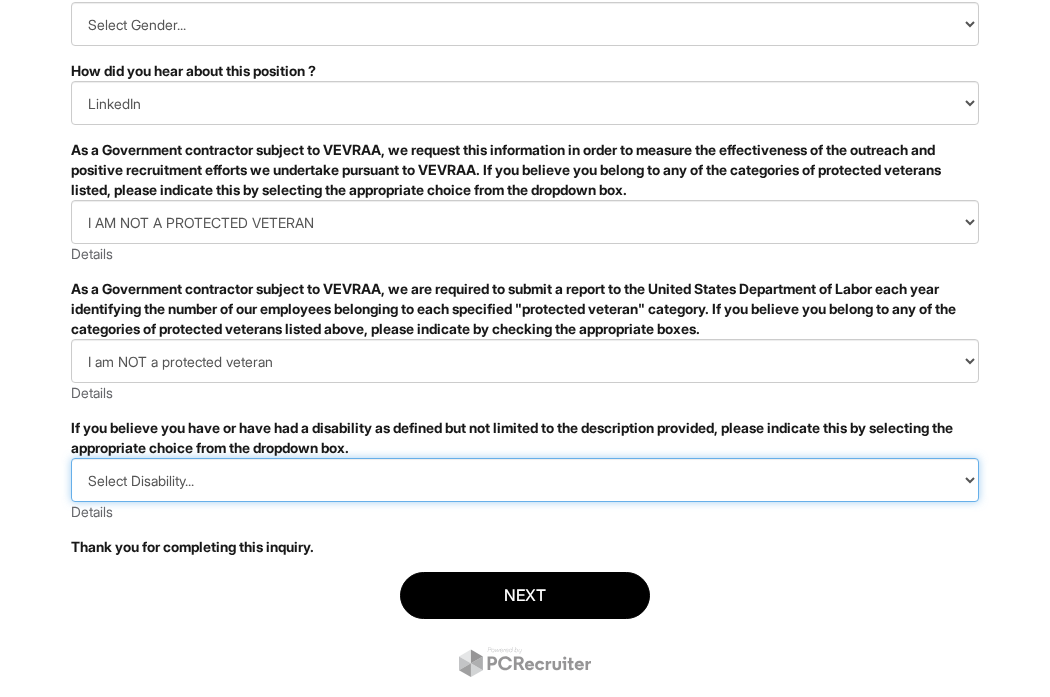 click on "Select Disability... YES, I HAVE A DISABILITY (or previously had a disability) NO, I DON'T HAVE A DISABILITY I DON'T WISH TO ANSWER" at bounding box center (525, 480) 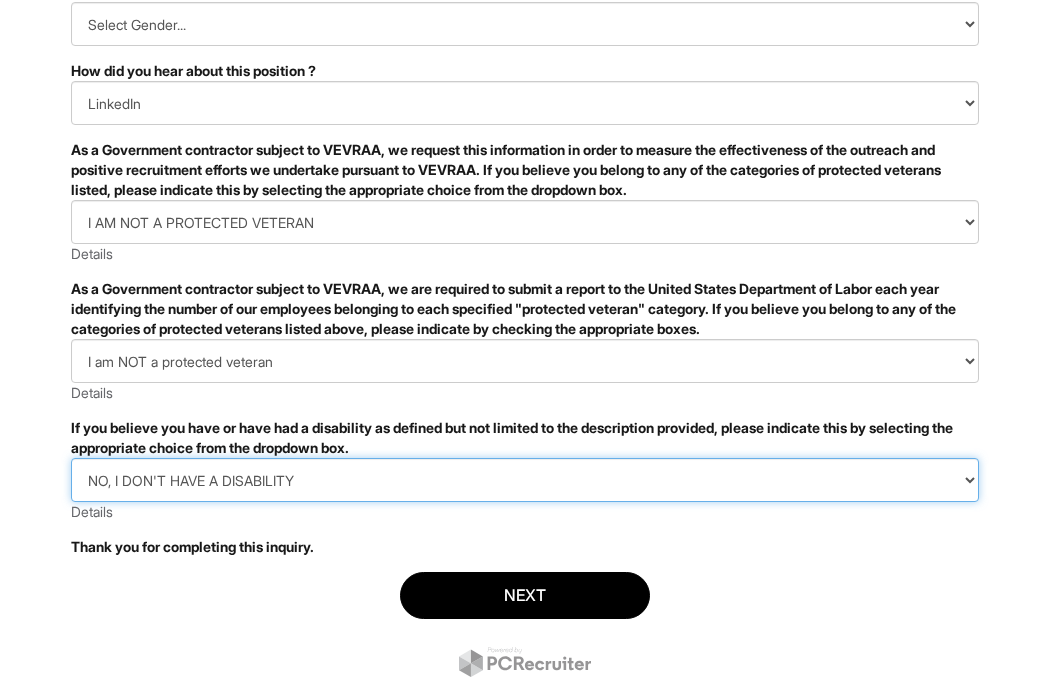 scroll, scrollTop: 317, scrollLeft: 0, axis: vertical 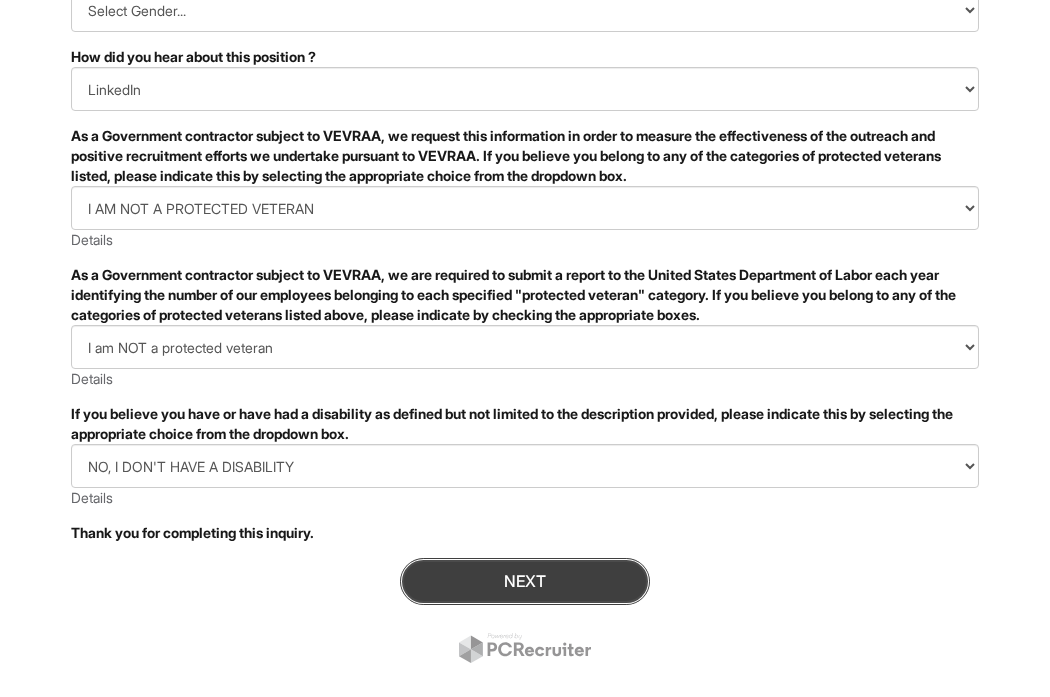 click on "Next" at bounding box center (525, 581) 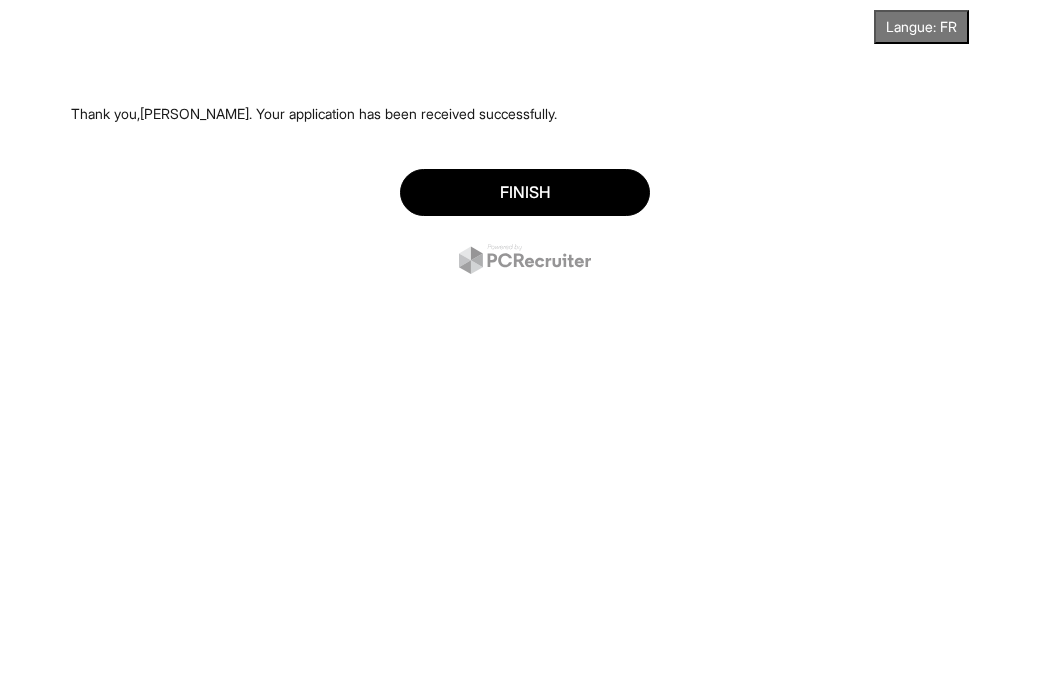 scroll, scrollTop: 0, scrollLeft: 0, axis: both 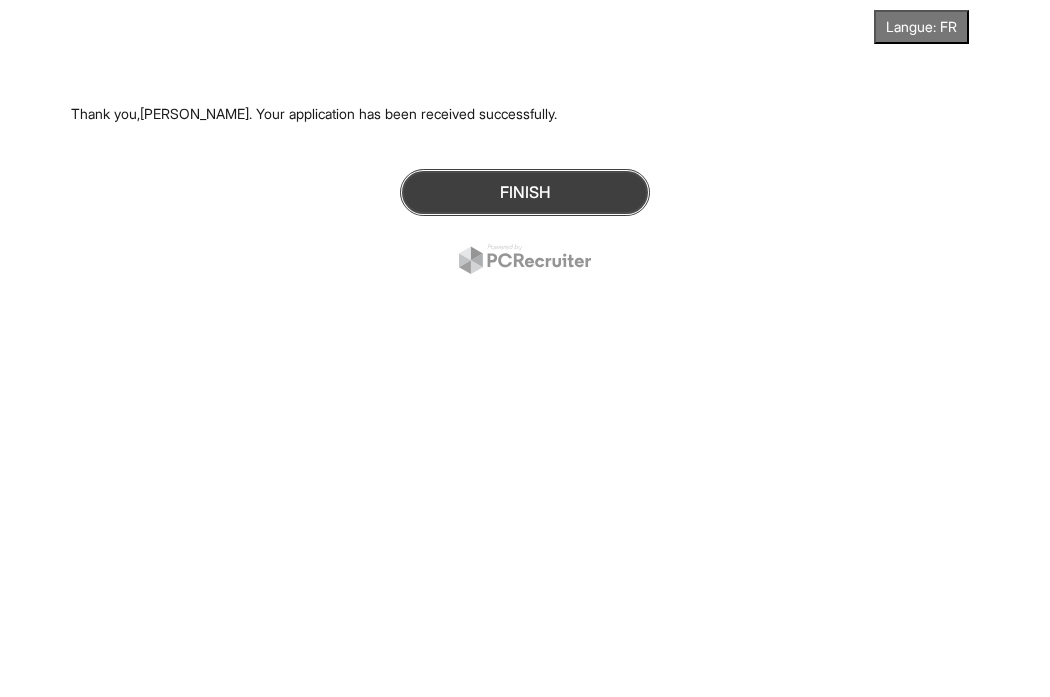 click on "Finish" at bounding box center (525, 192) 